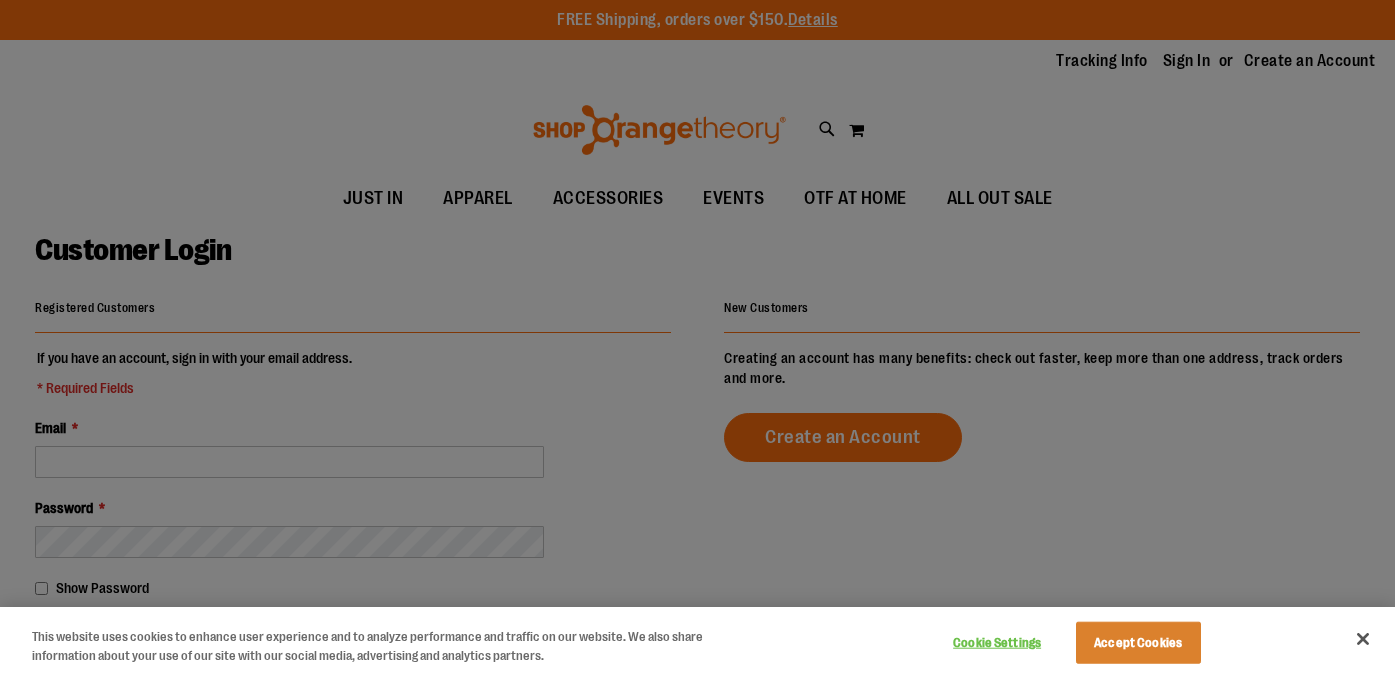 scroll, scrollTop: 0, scrollLeft: 0, axis: both 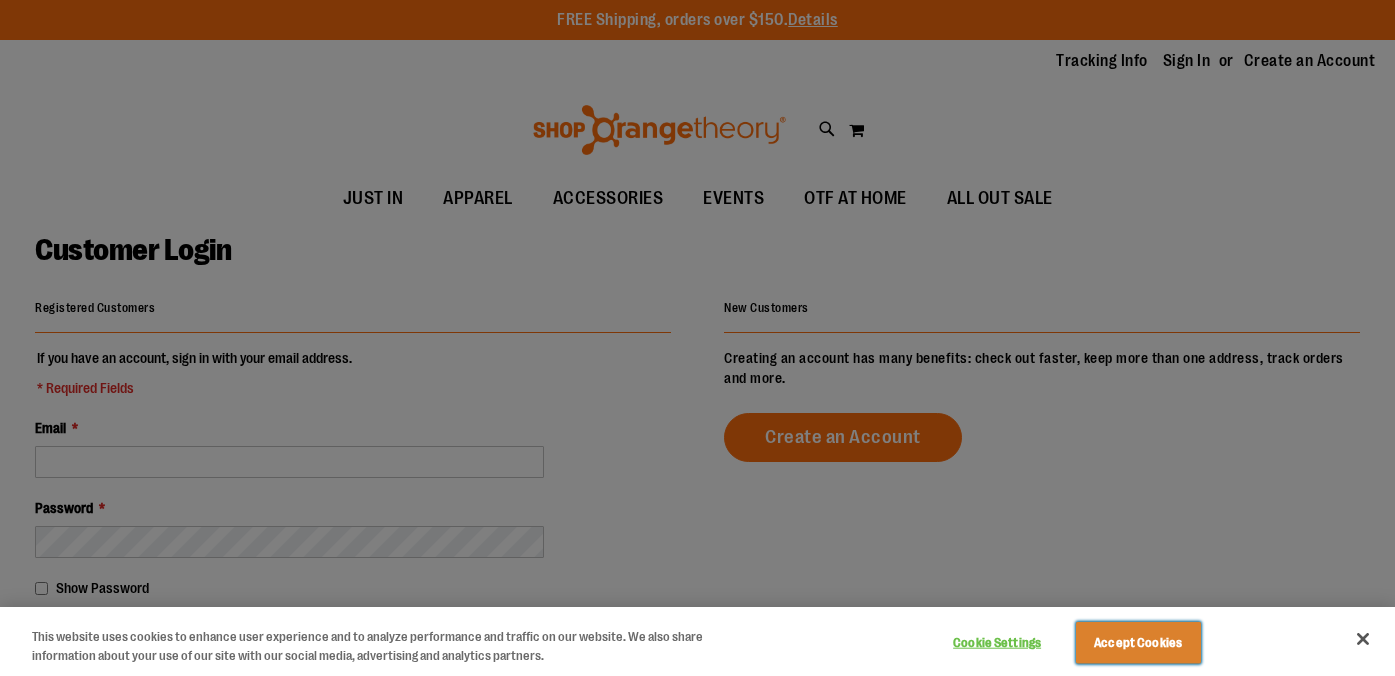click on "Accept Cookies" at bounding box center [1138, 643] 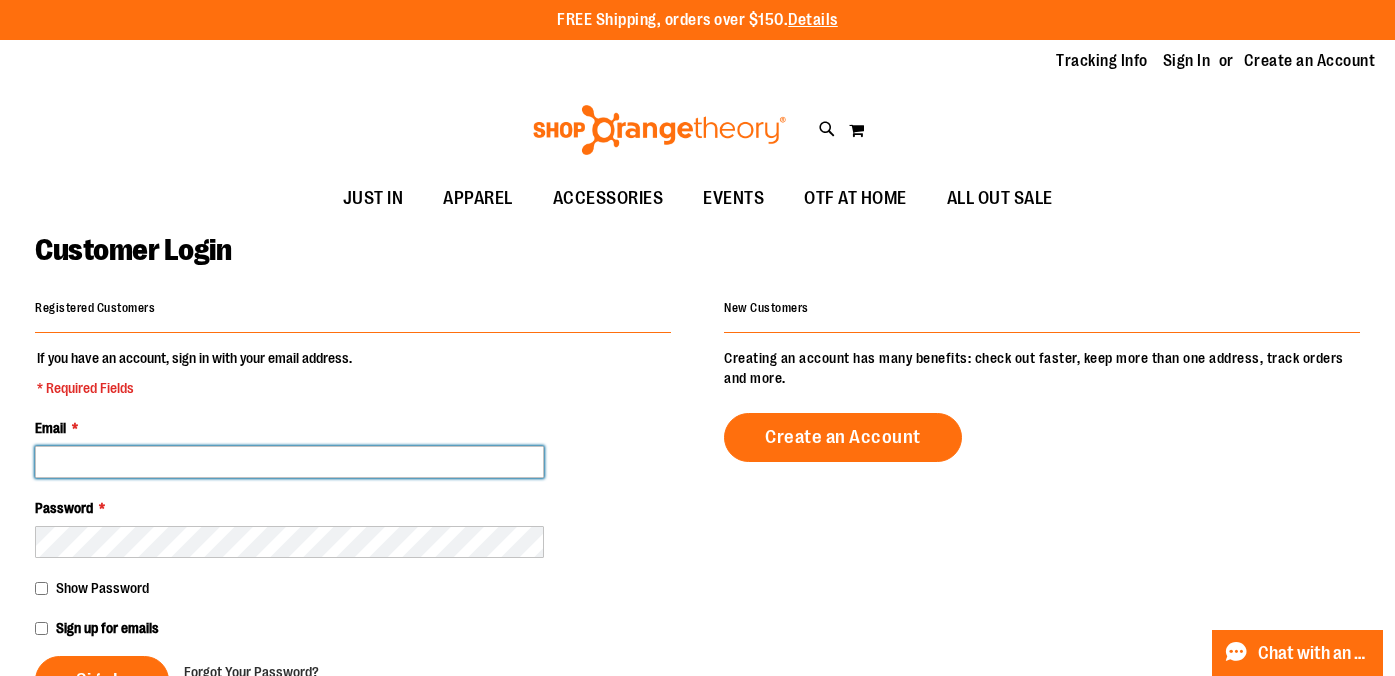 click on "Email *" at bounding box center (289, 462) 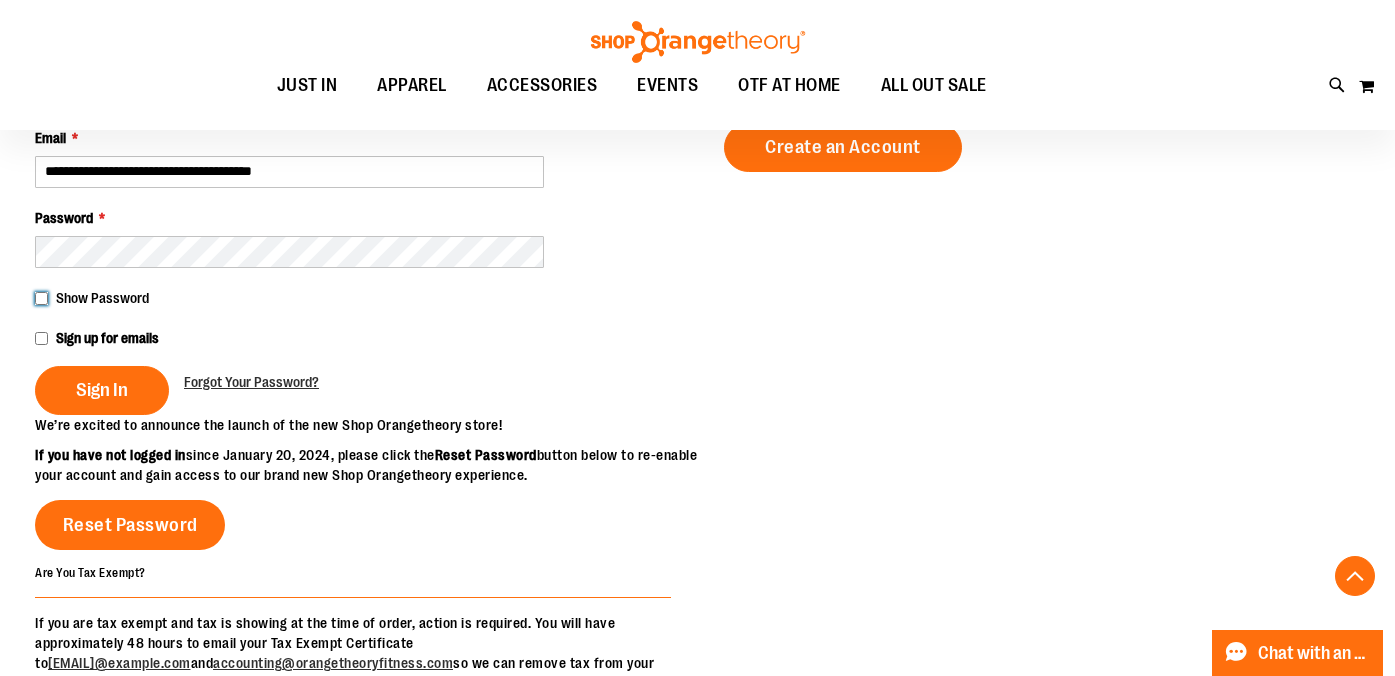 scroll, scrollTop: 349, scrollLeft: 0, axis: vertical 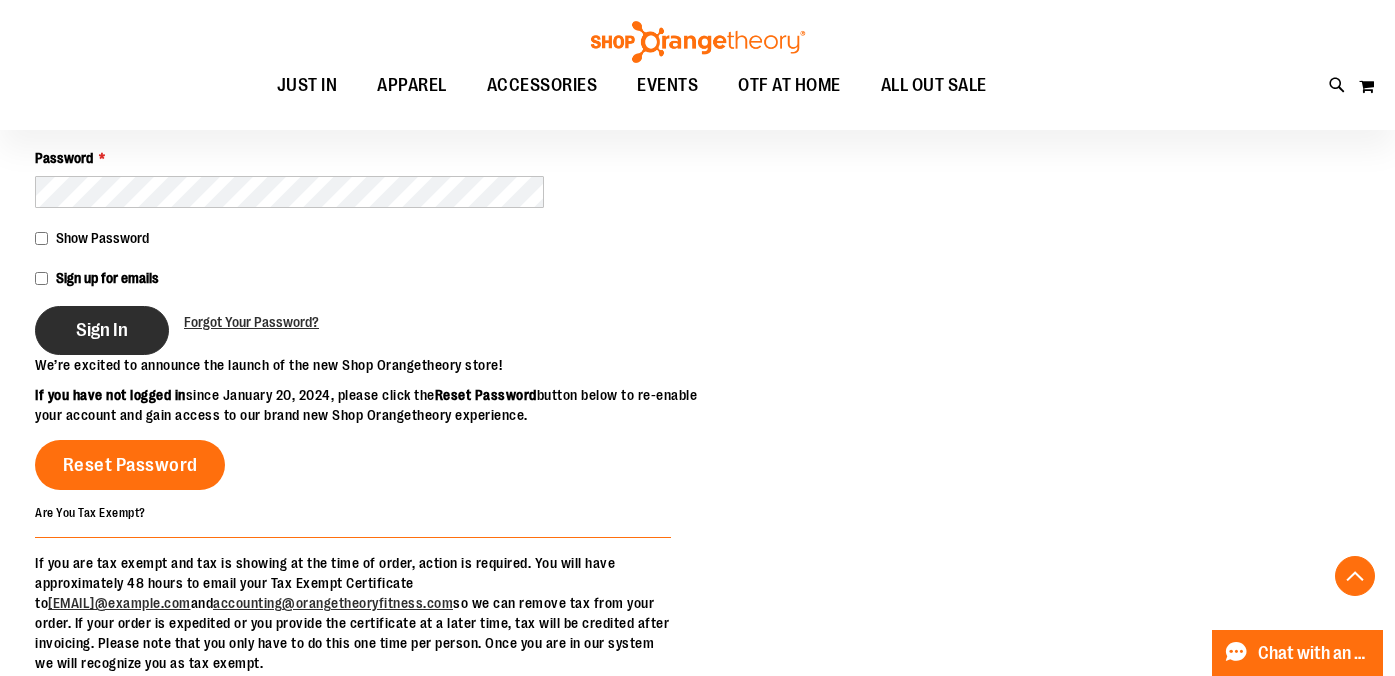 click on "Sign In" at bounding box center (102, 330) 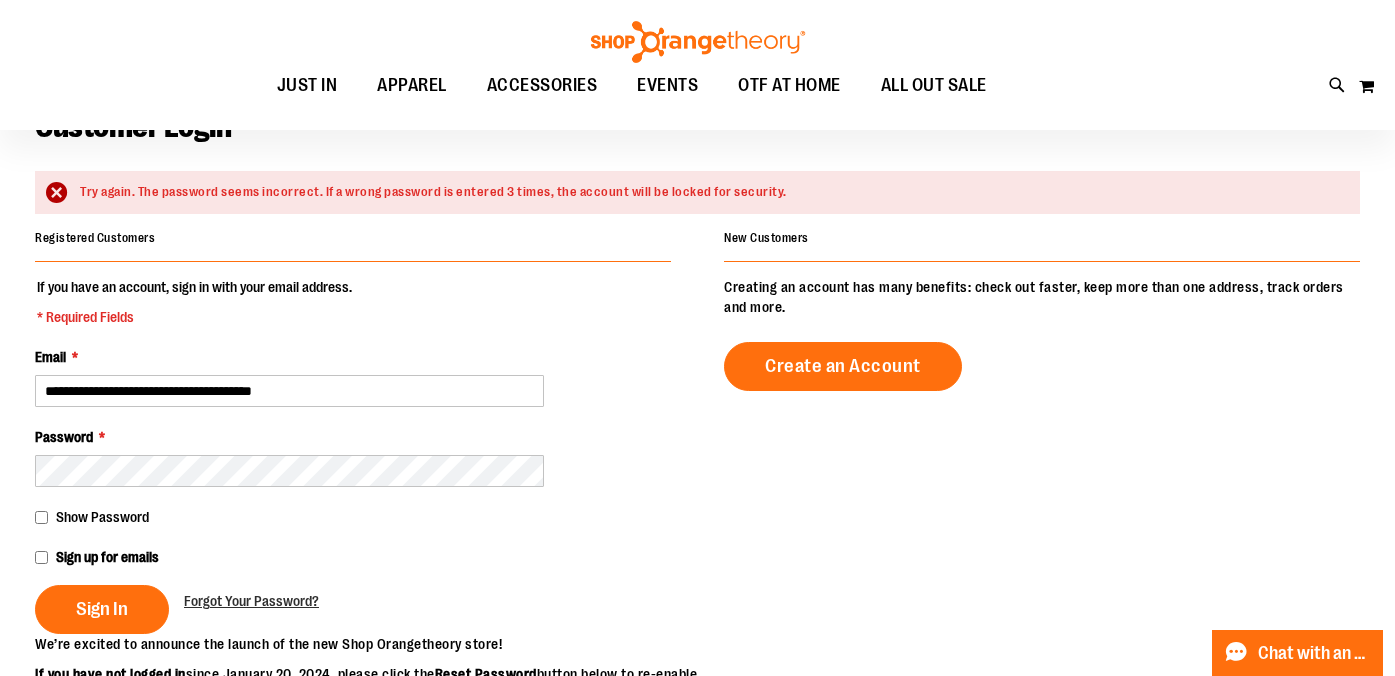 scroll, scrollTop: 128, scrollLeft: 0, axis: vertical 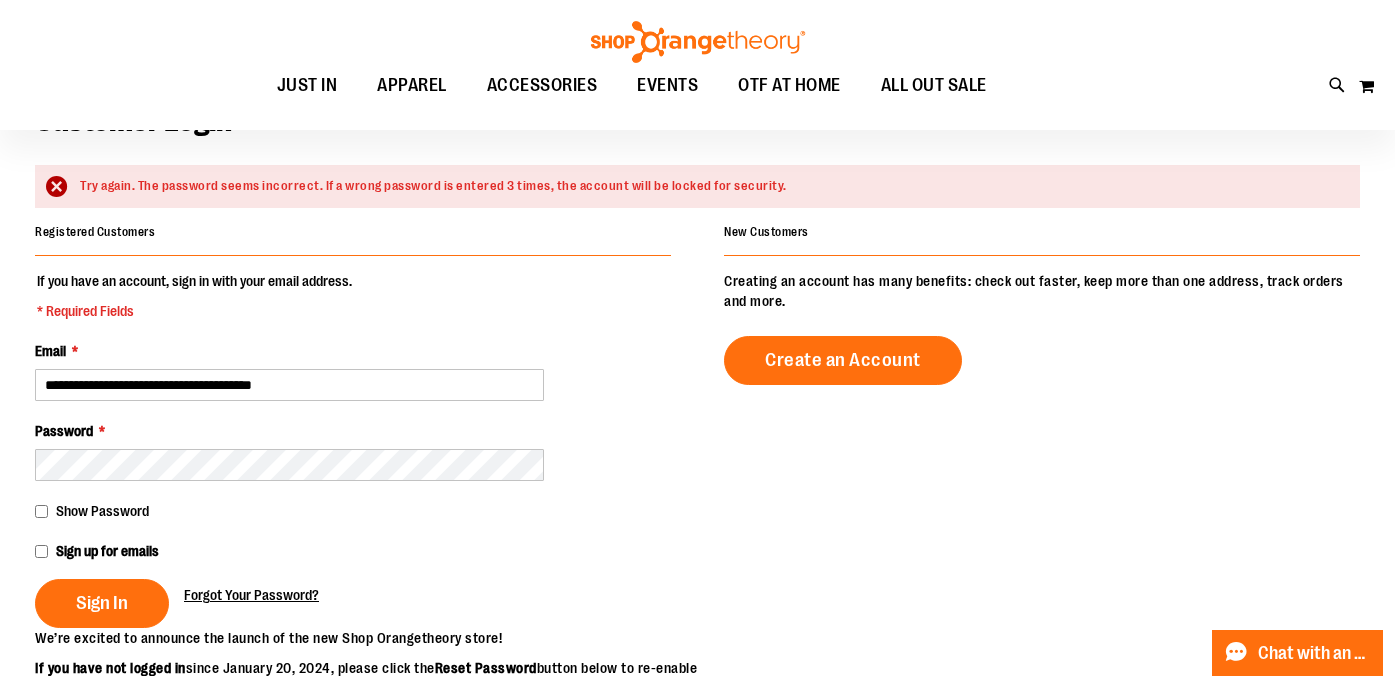 click on "Forgot Your Password?" at bounding box center (251, 595) 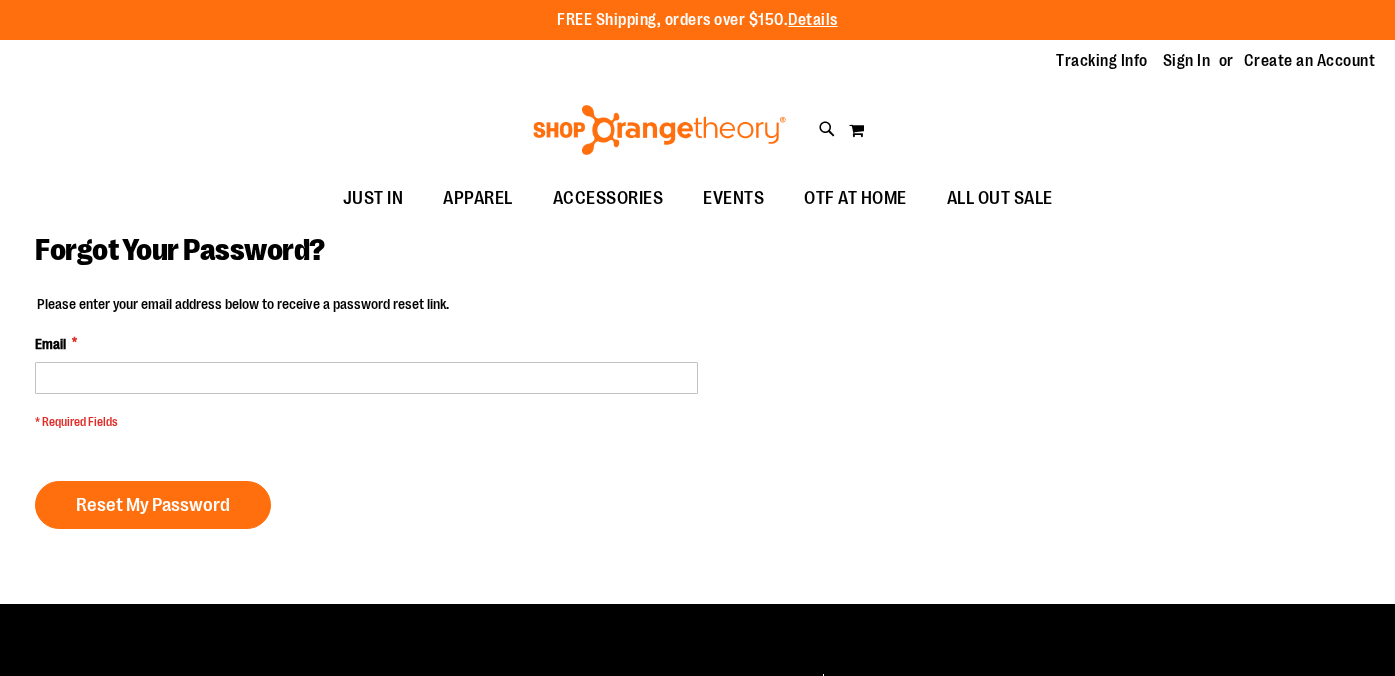 scroll, scrollTop: 0, scrollLeft: 0, axis: both 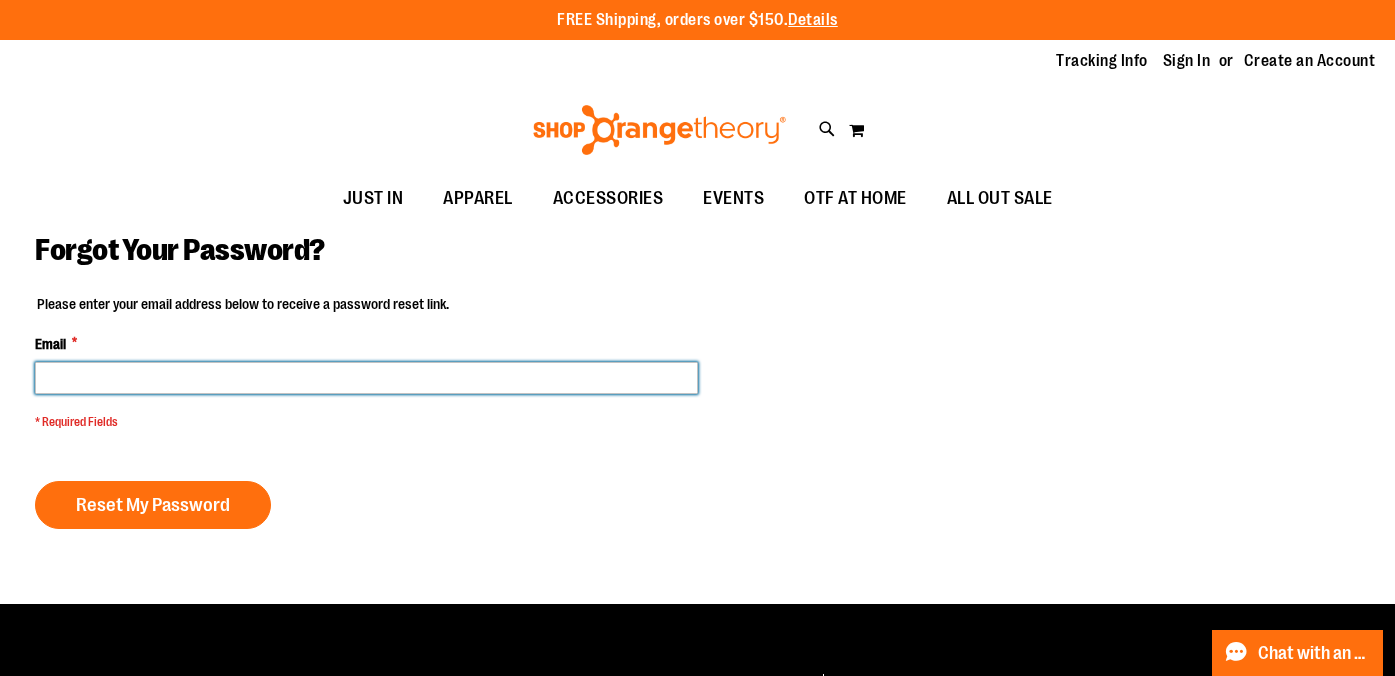 click on "Email *" at bounding box center (366, 378) 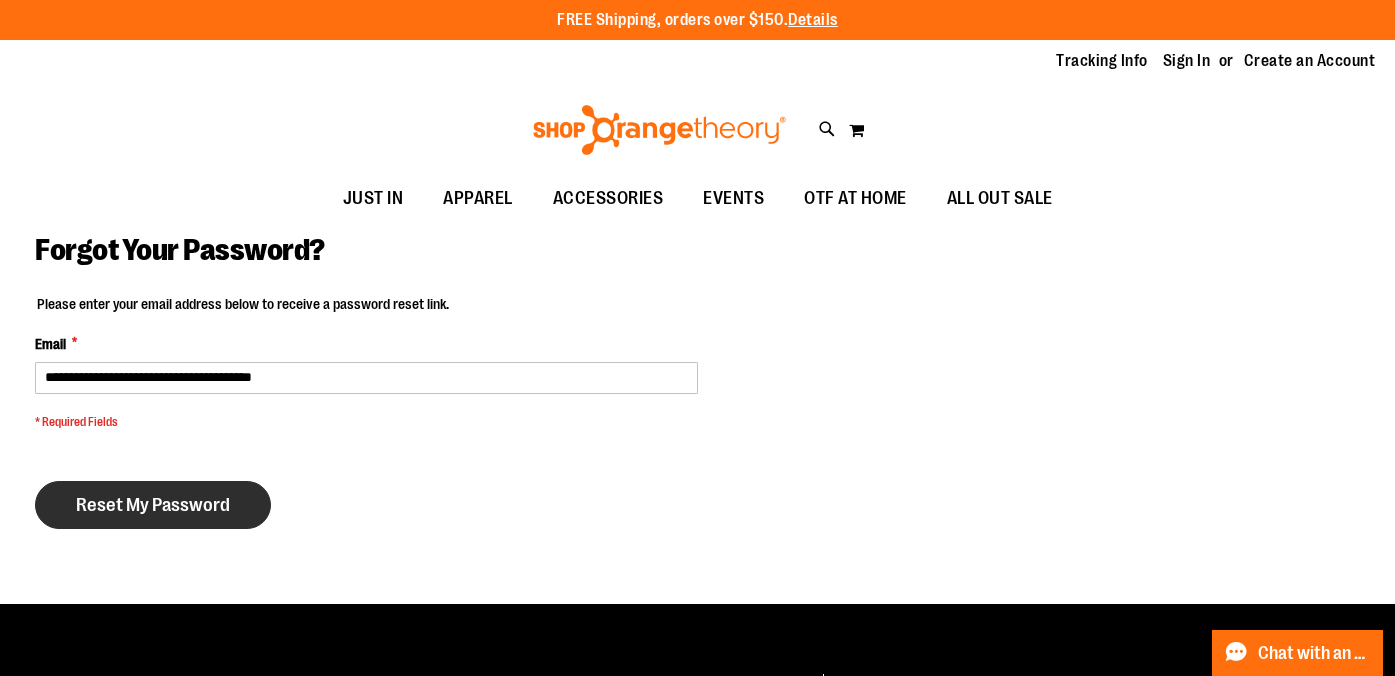 click on "Reset My Password" at bounding box center [153, 505] 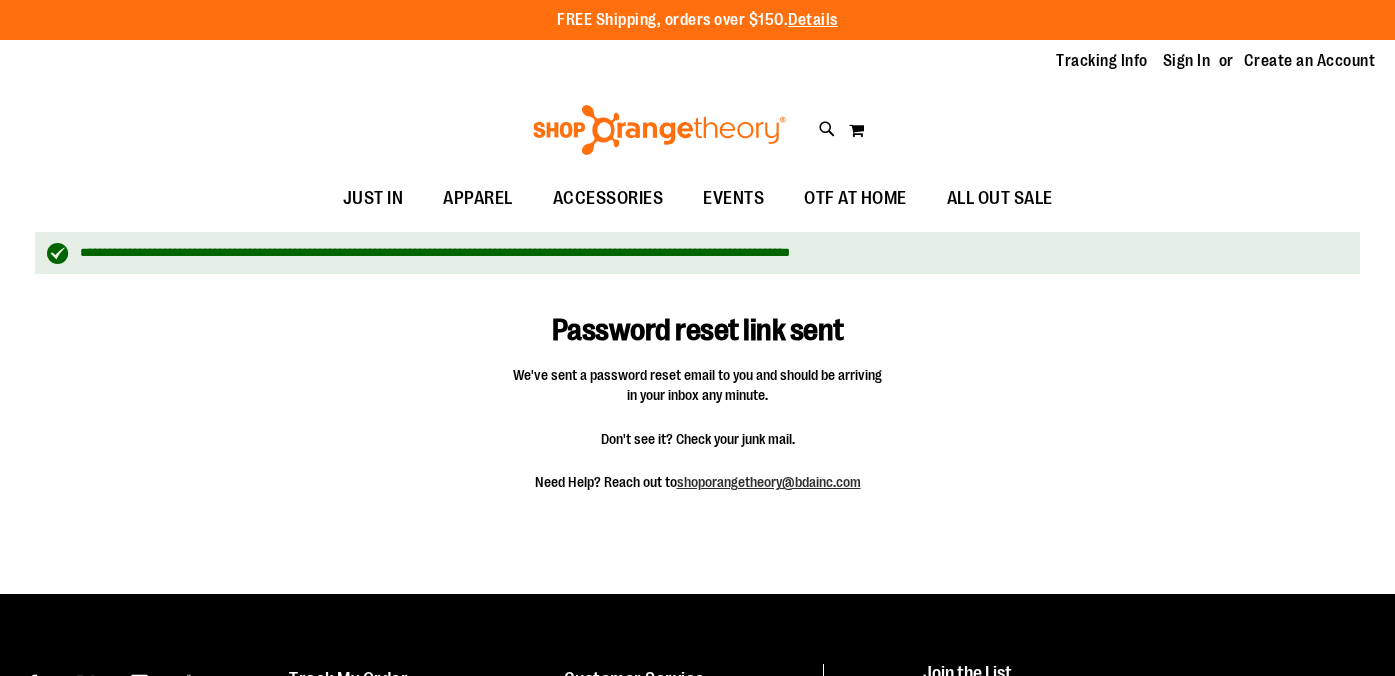 scroll, scrollTop: 0, scrollLeft: 0, axis: both 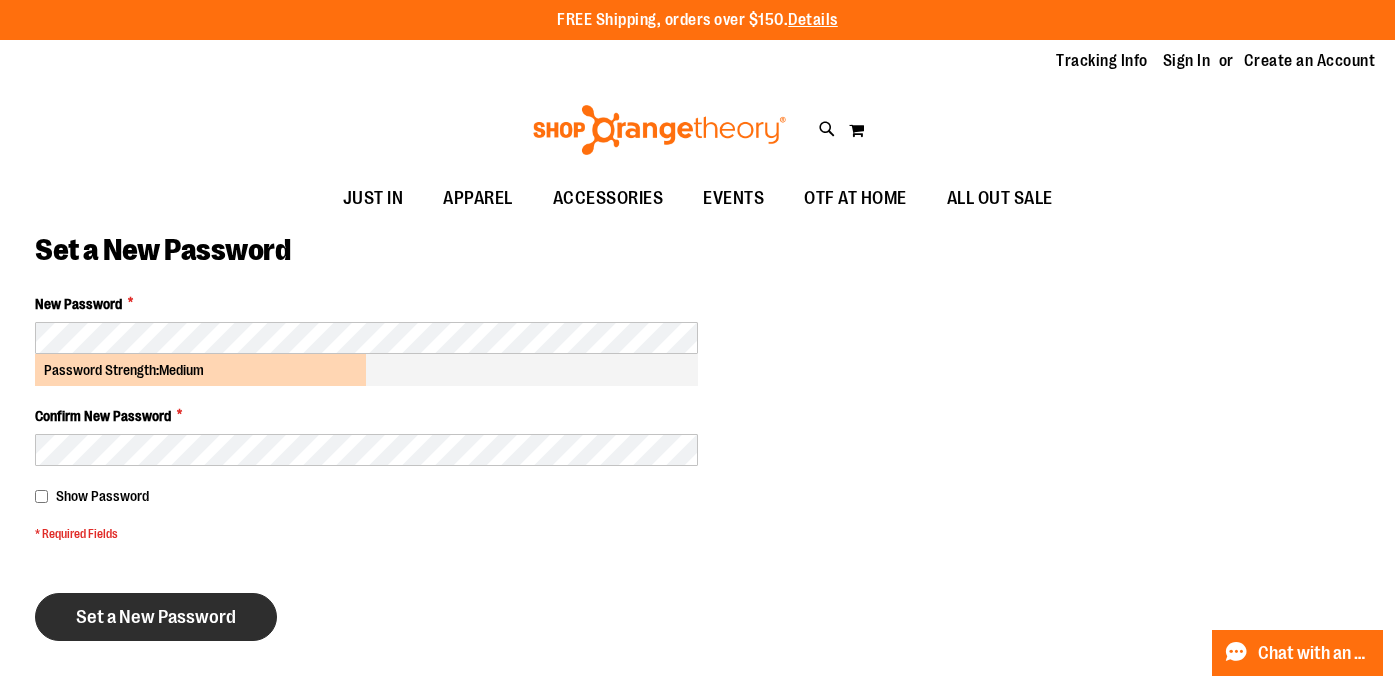 click on "Set a New Password" at bounding box center [156, 617] 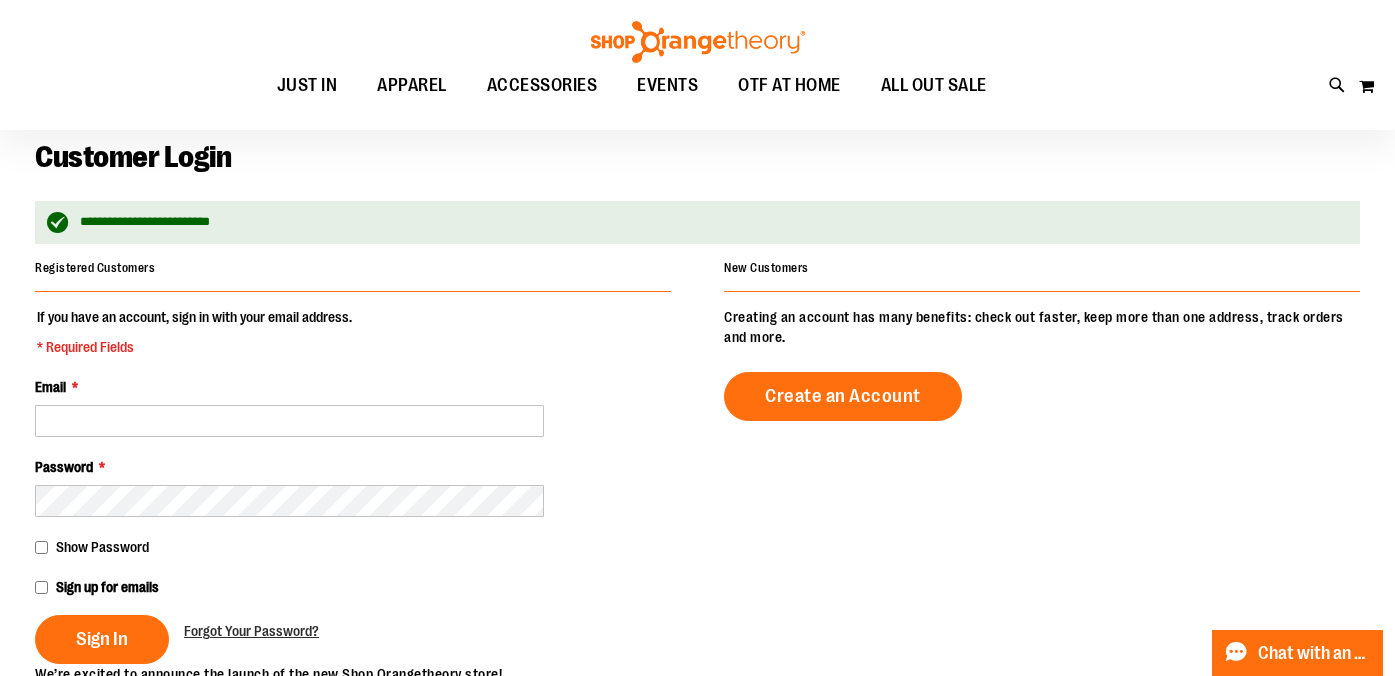 scroll, scrollTop: 125, scrollLeft: 0, axis: vertical 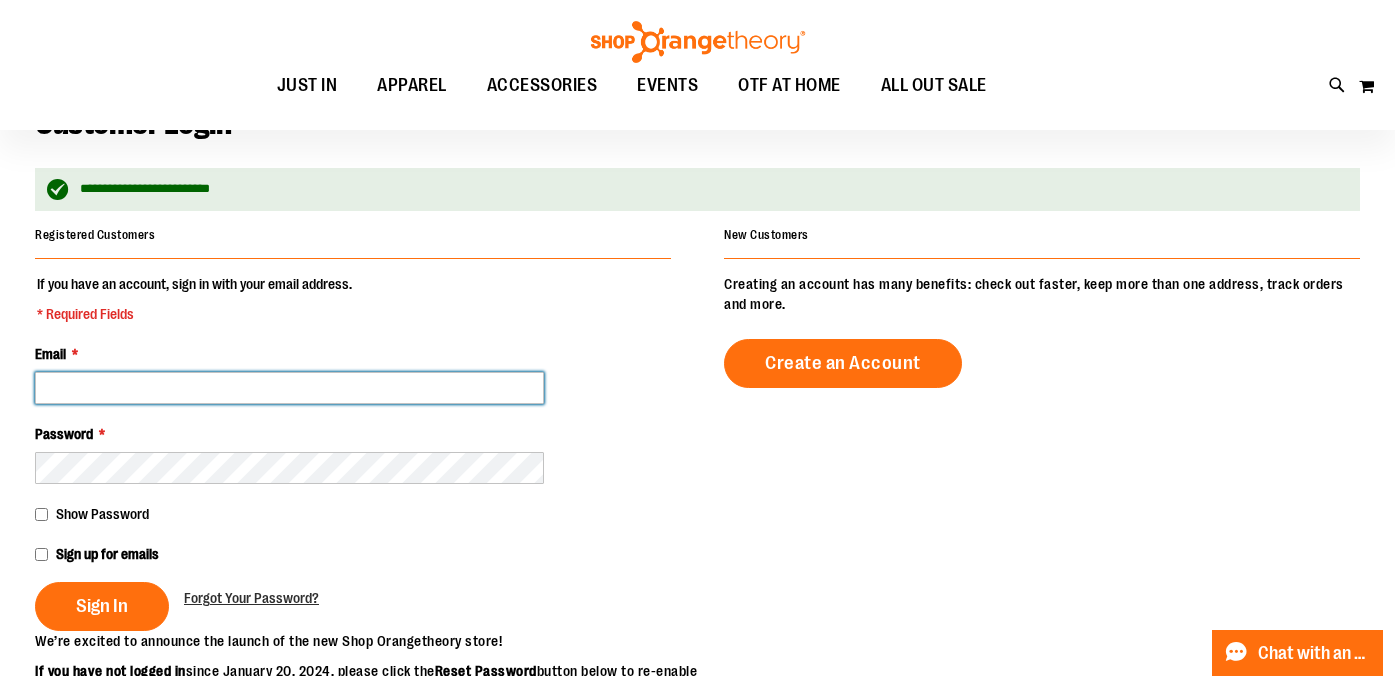 click on "Email *" at bounding box center (289, 388) 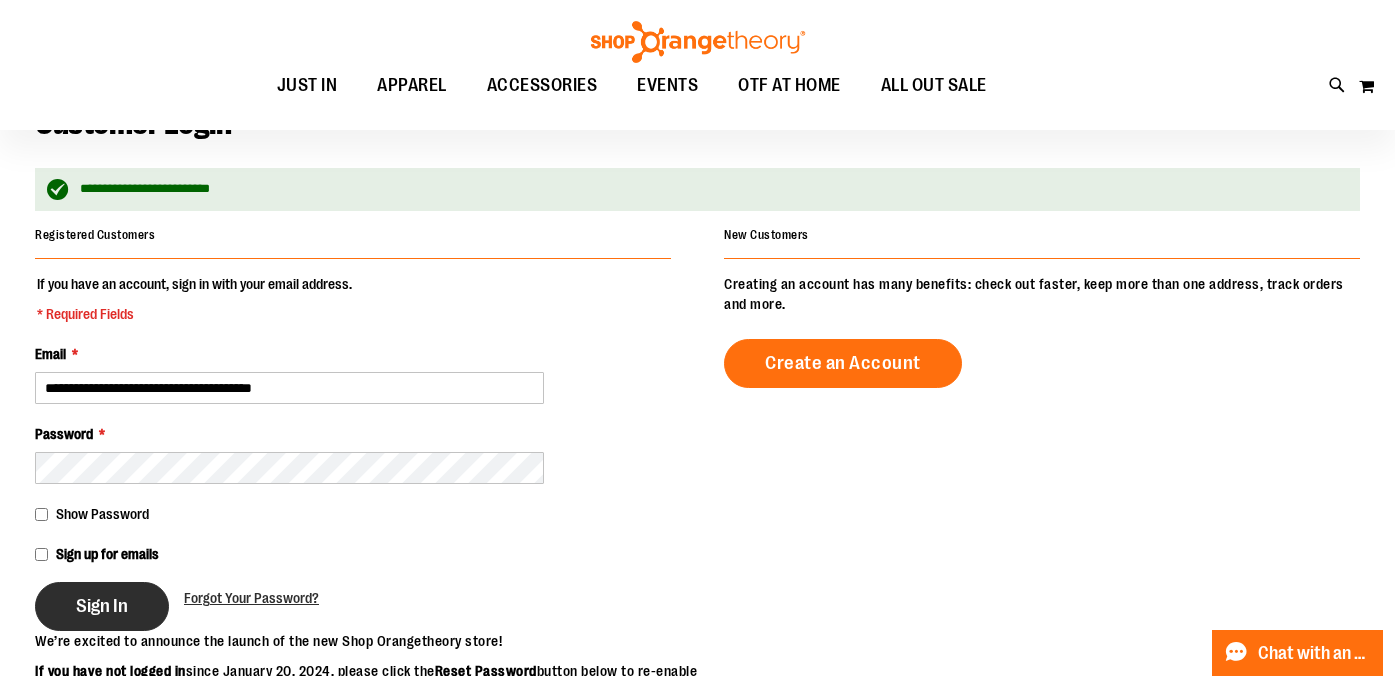 click on "Sign In" at bounding box center (102, 606) 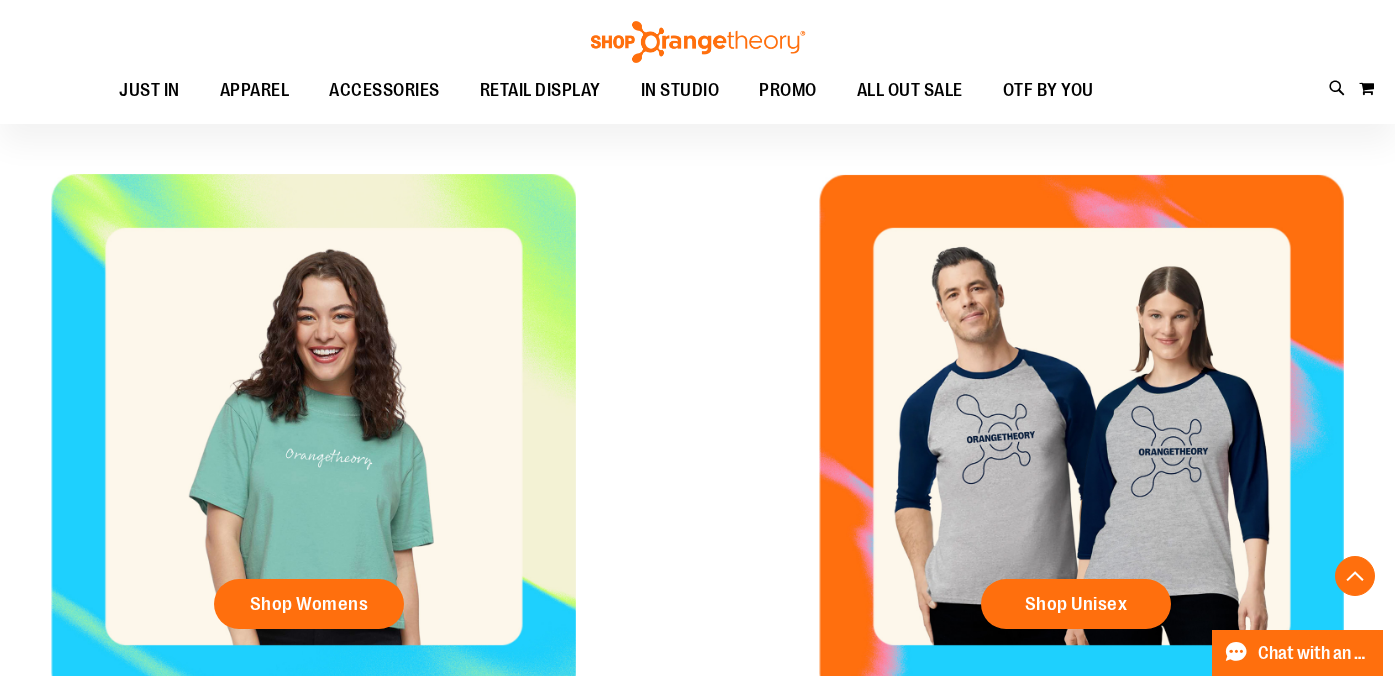 scroll, scrollTop: 740, scrollLeft: 0, axis: vertical 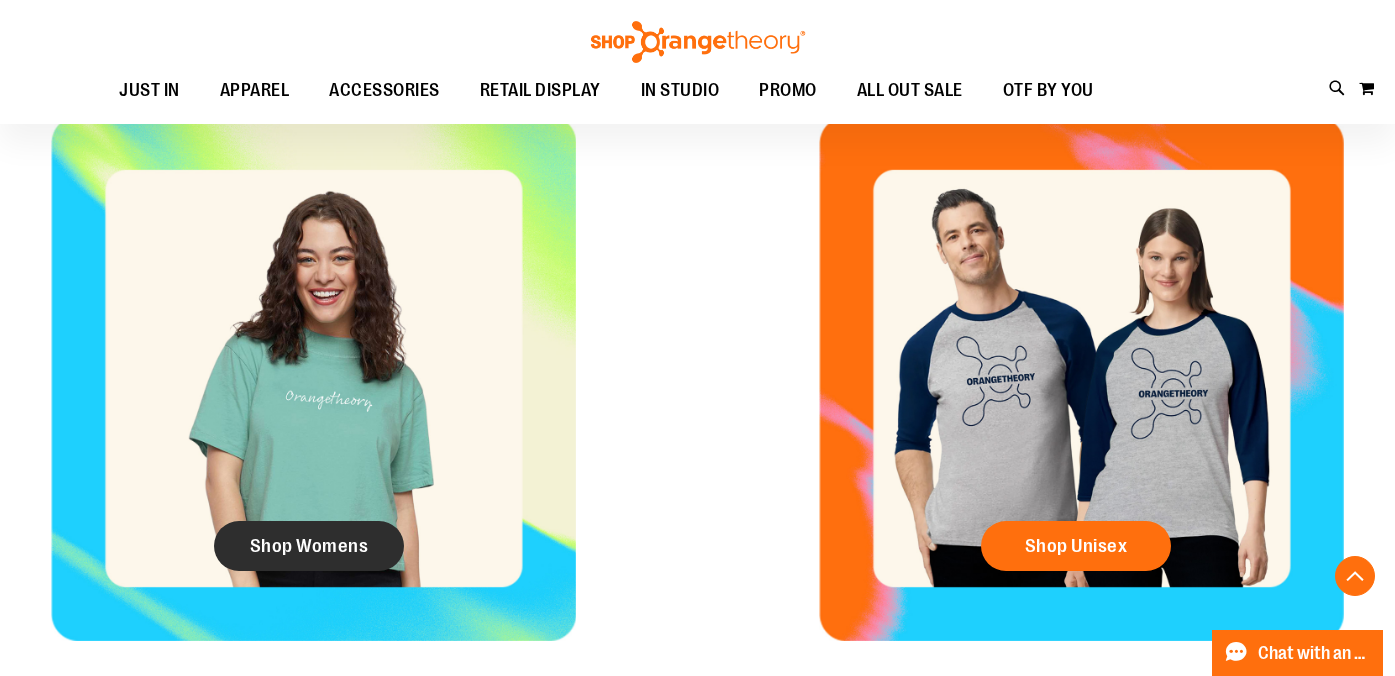 click on "Shop Womens" 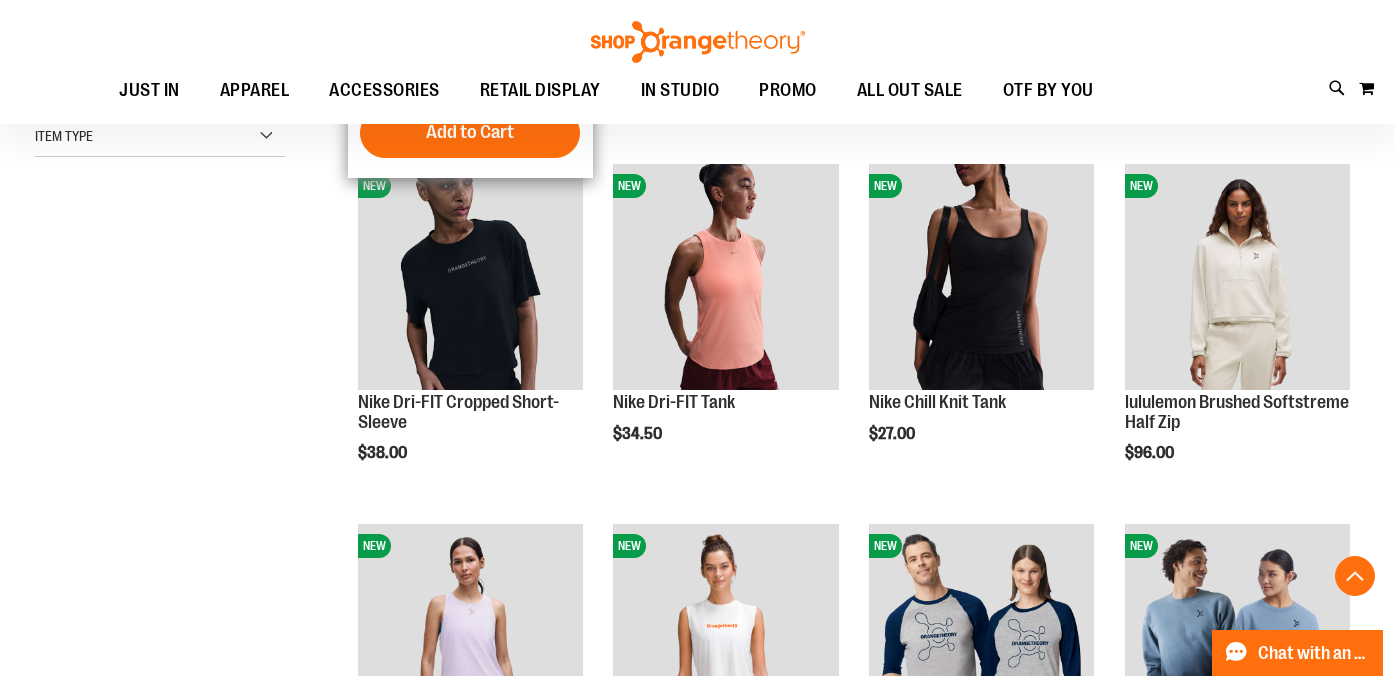 scroll, scrollTop: 594, scrollLeft: 0, axis: vertical 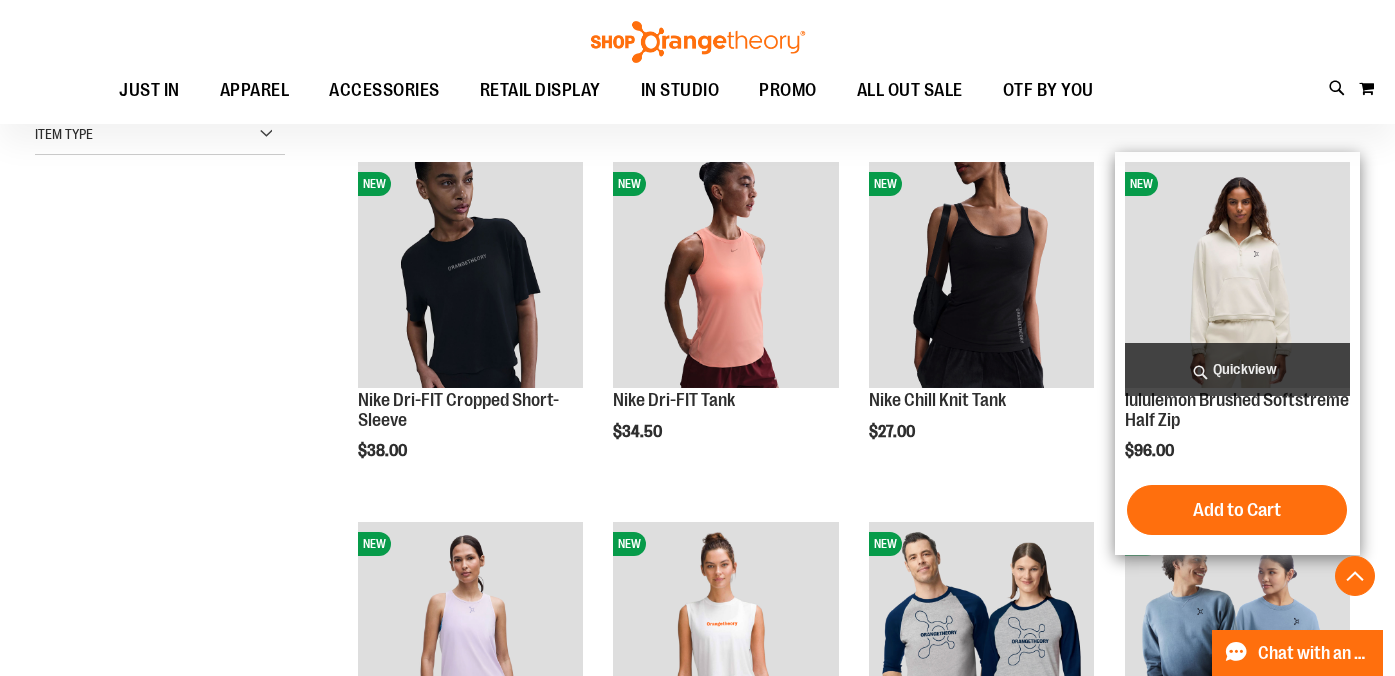 click on "Quickview" at bounding box center [1237, 369] 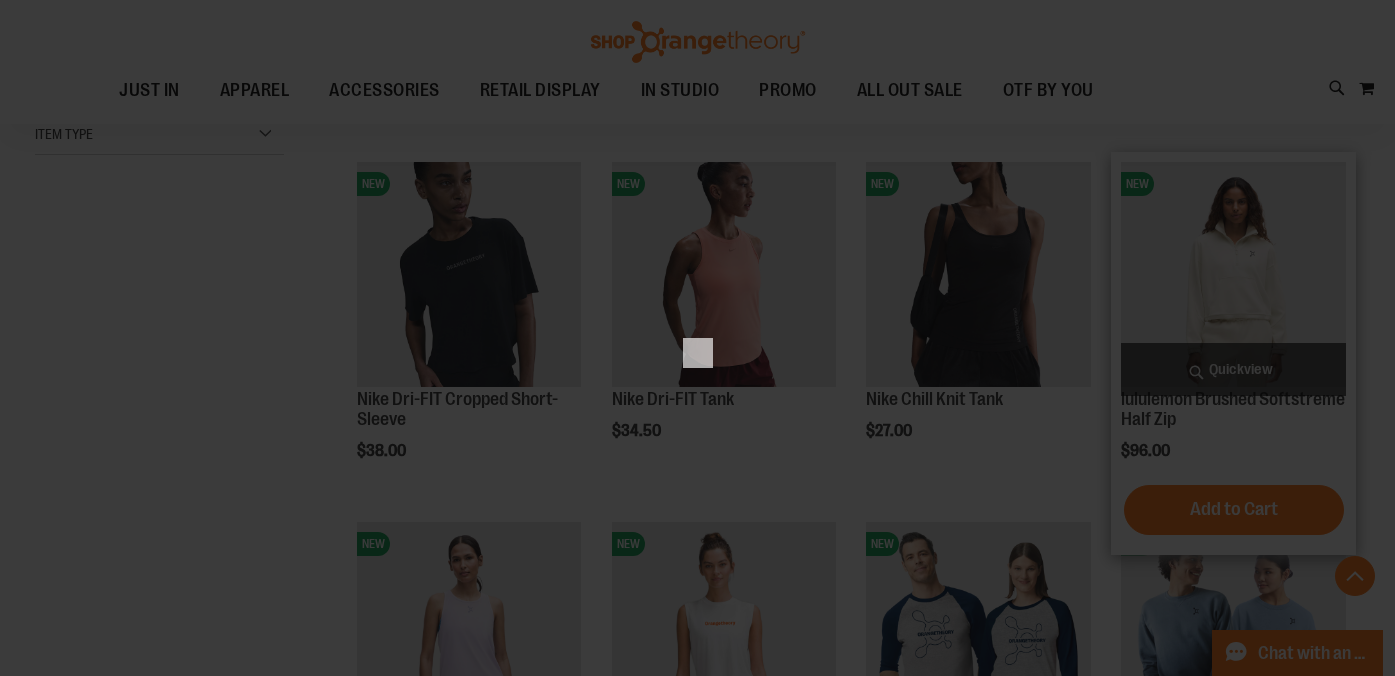 scroll, scrollTop: 0, scrollLeft: 0, axis: both 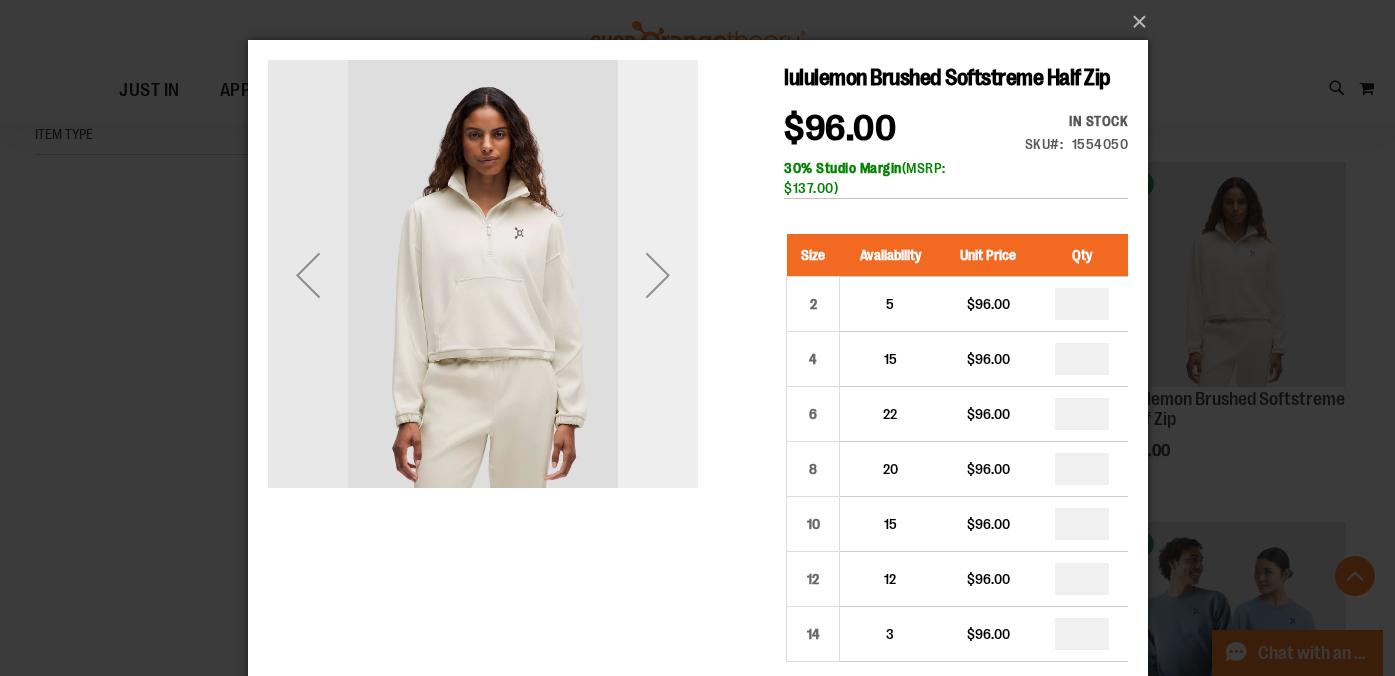 click at bounding box center [657, 275] 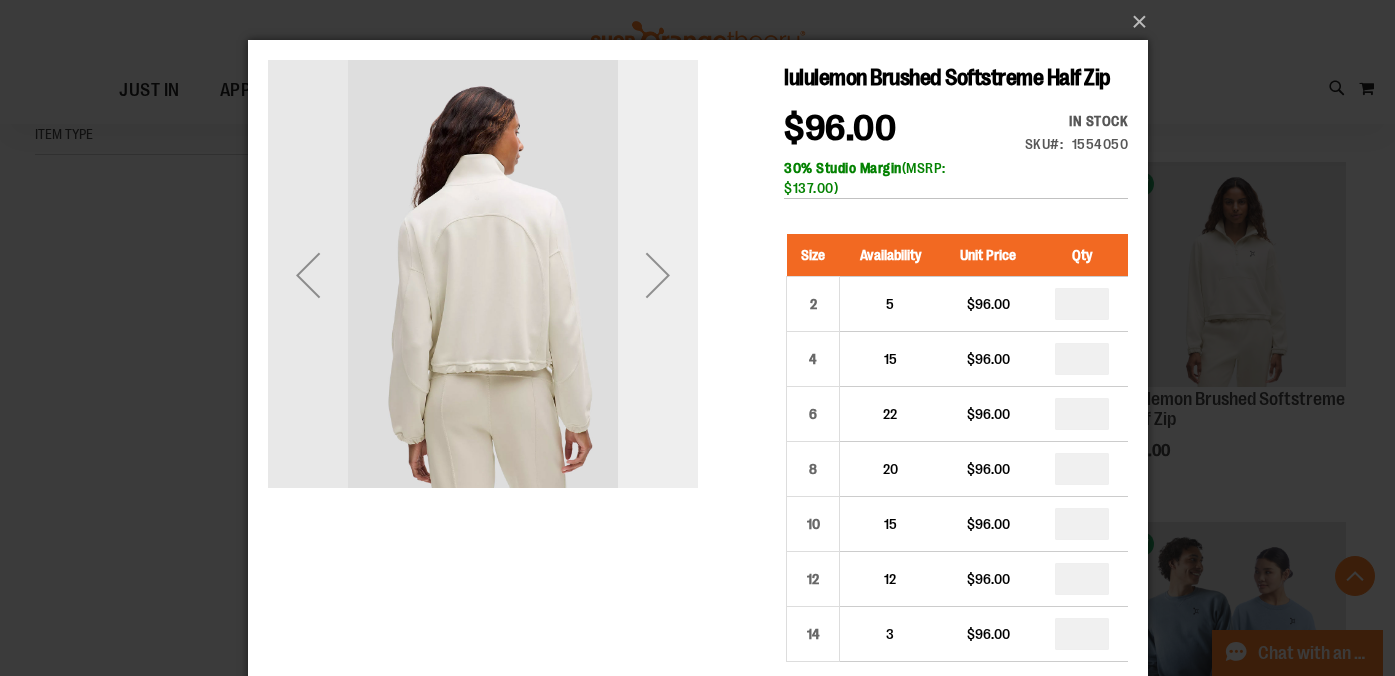 click at bounding box center (657, 275) 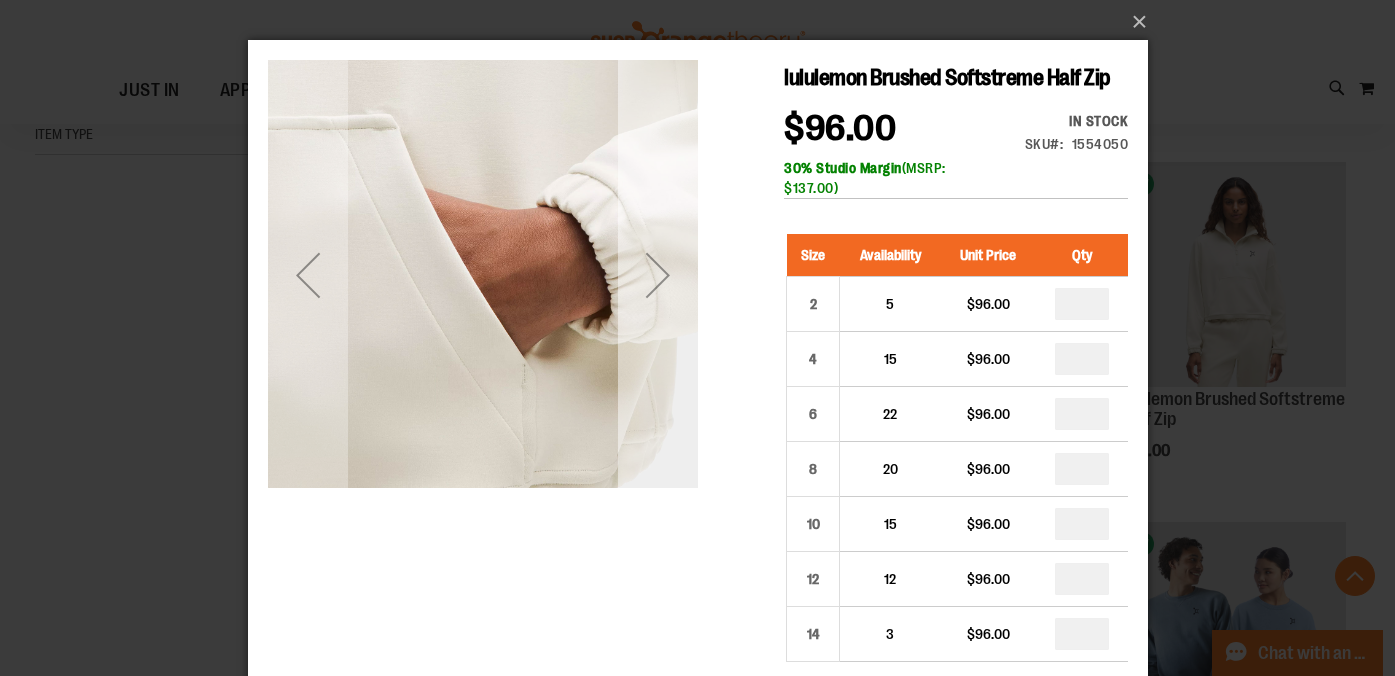 click at bounding box center (657, 275) 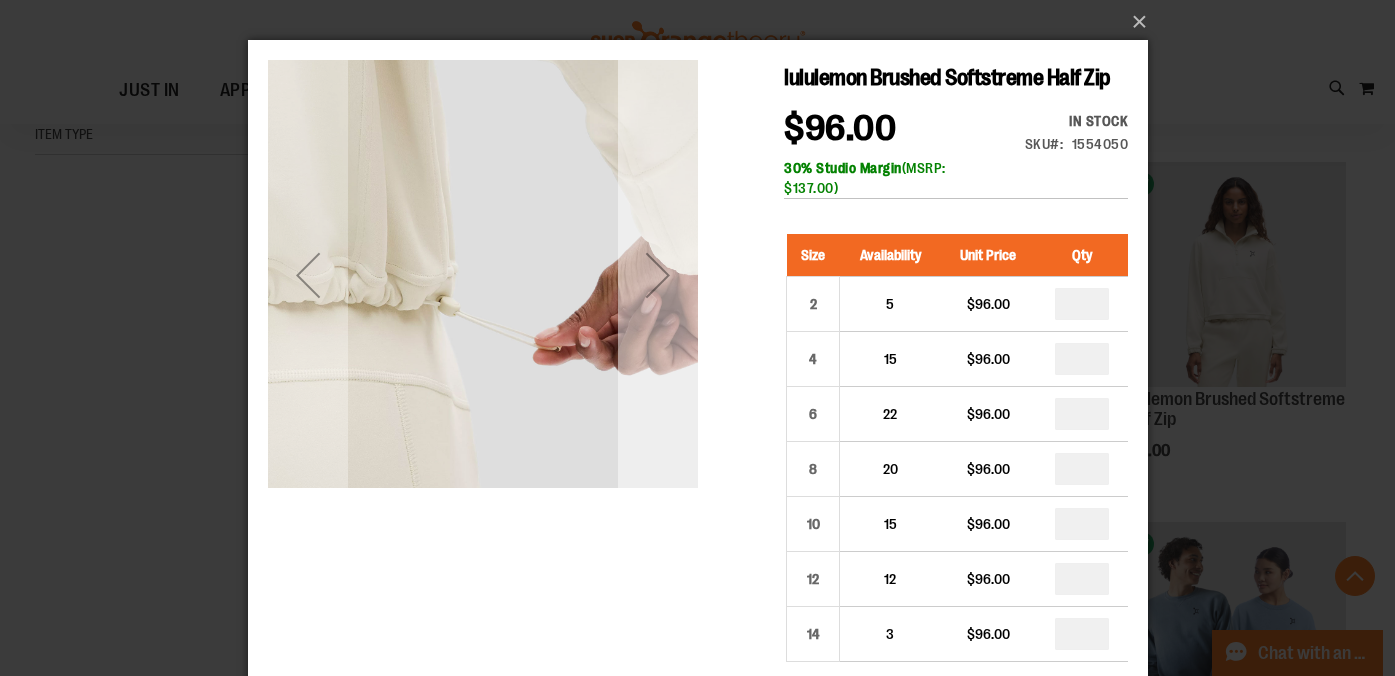 click at bounding box center [657, 275] 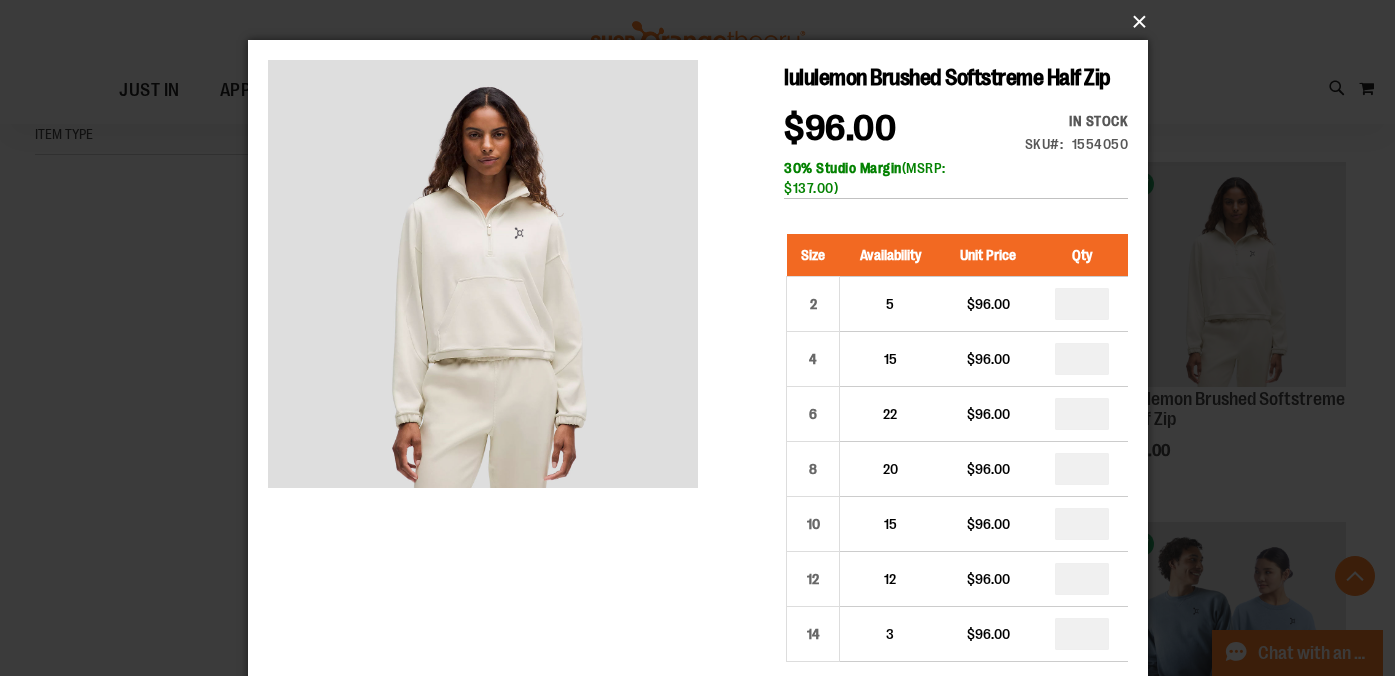 click on "×" at bounding box center [704, 22] 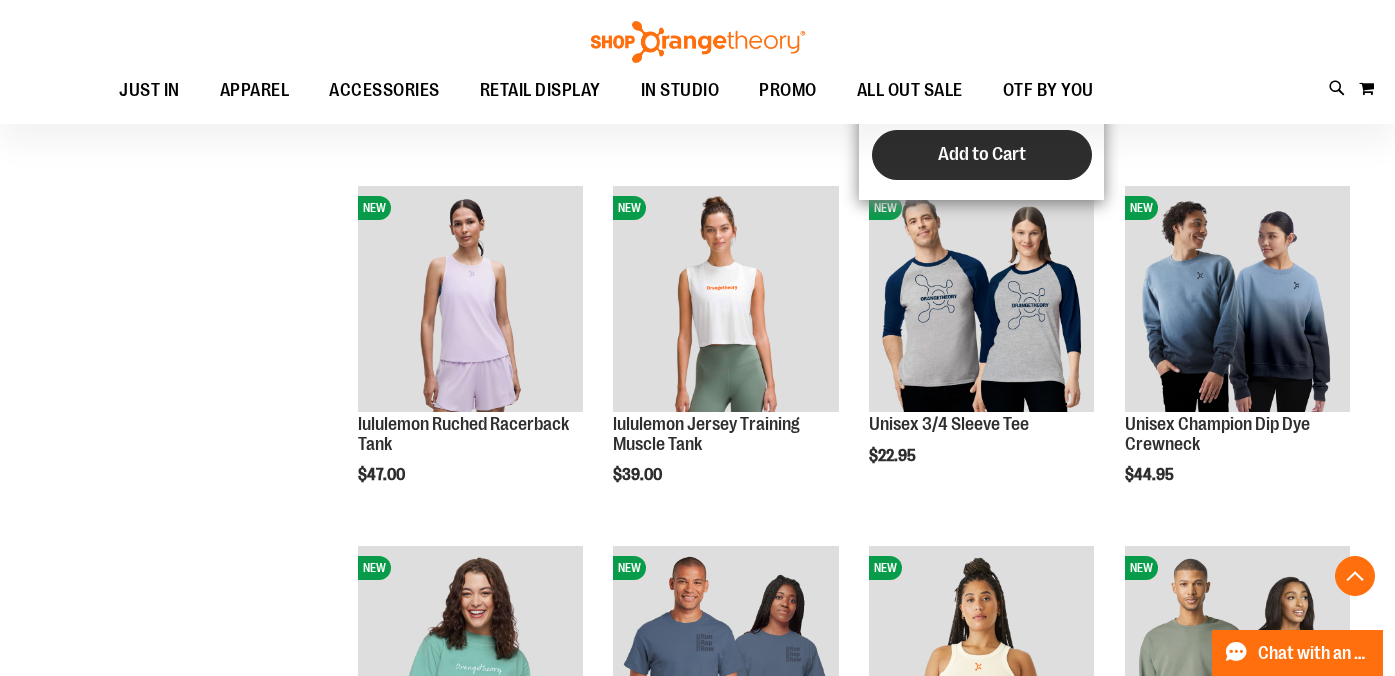 scroll, scrollTop: 937, scrollLeft: 0, axis: vertical 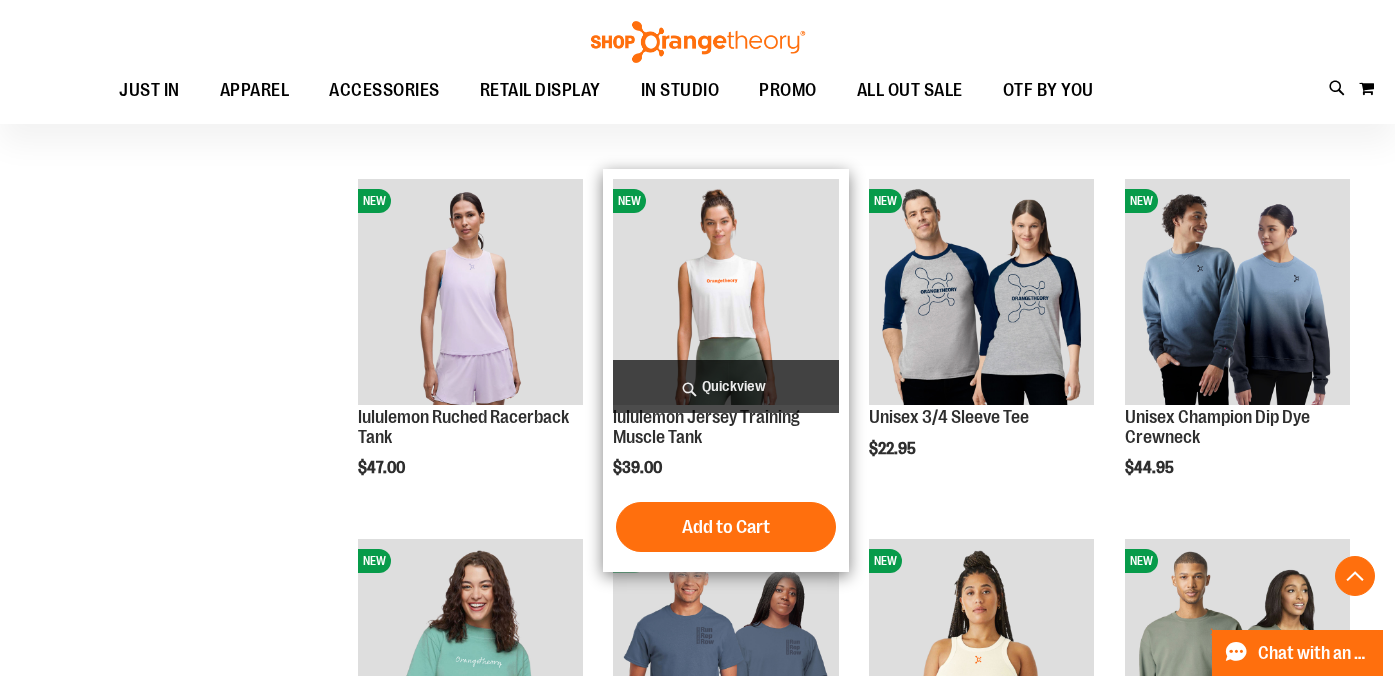 click on "Quickview" at bounding box center [725, 386] 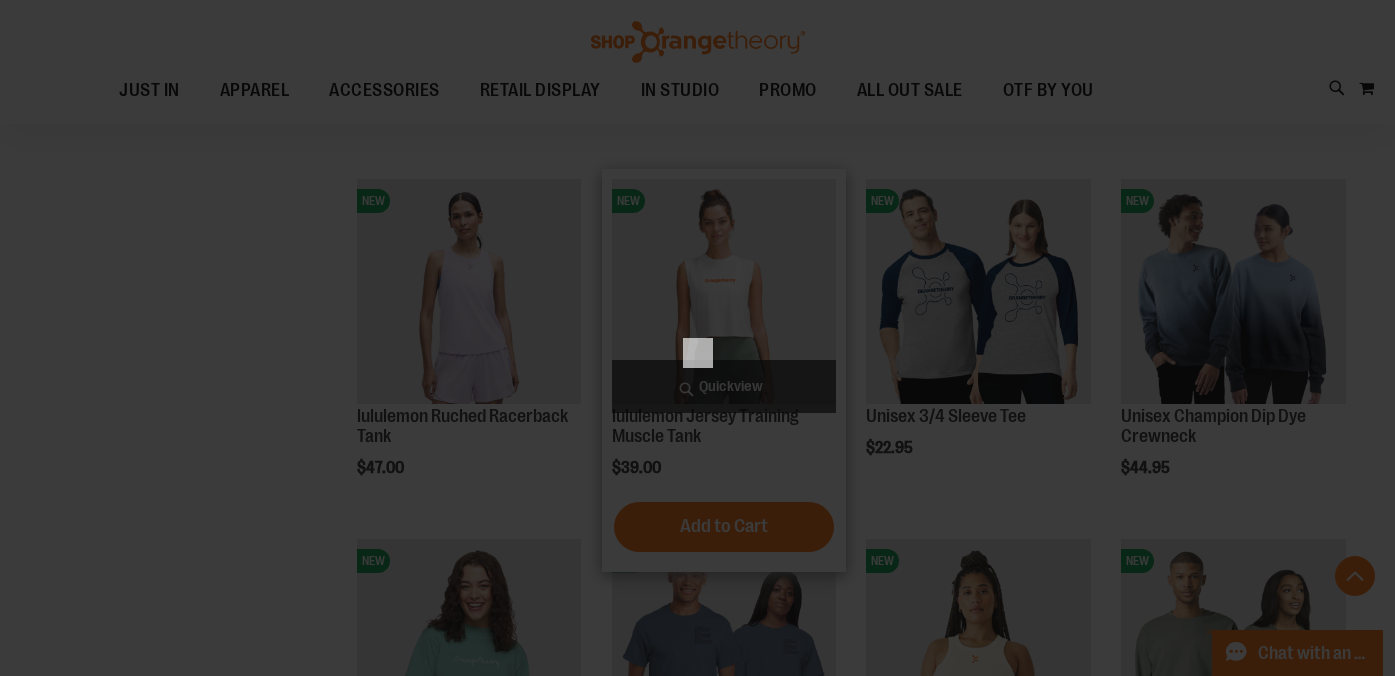 scroll, scrollTop: 0, scrollLeft: 0, axis: both 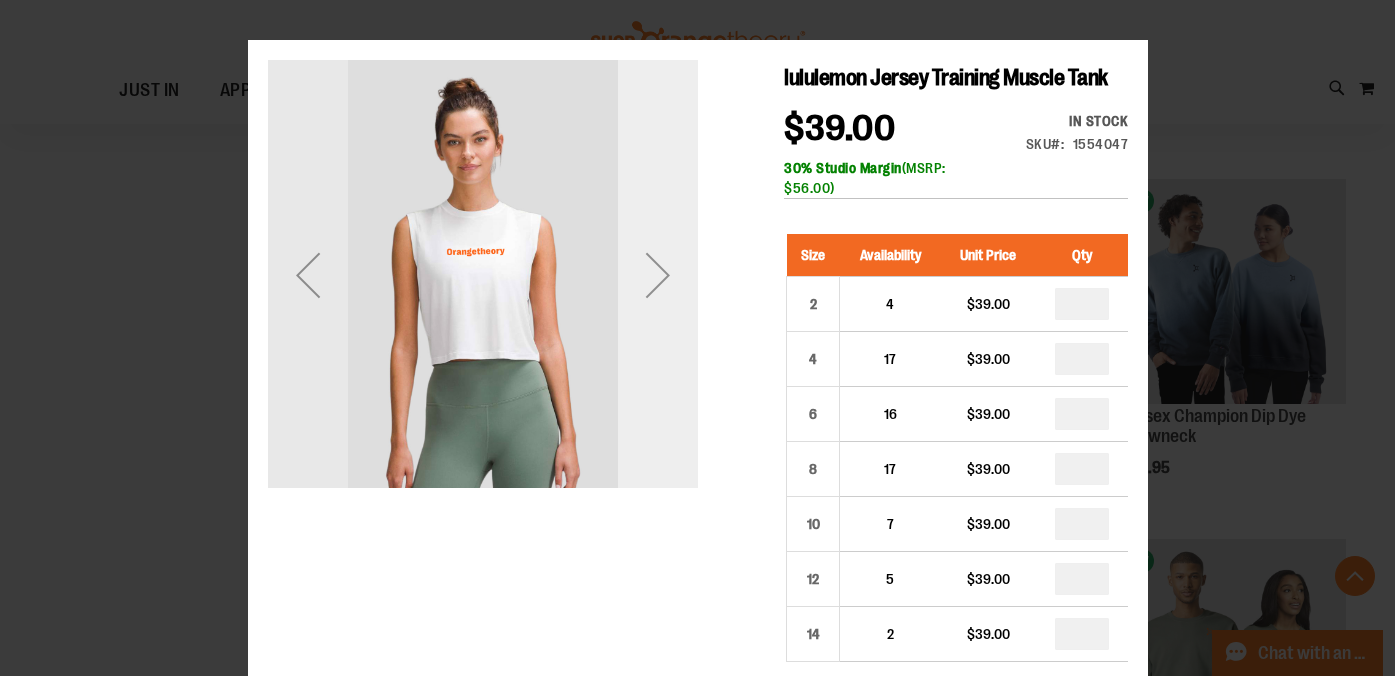 click at bounding box center [657, 275] 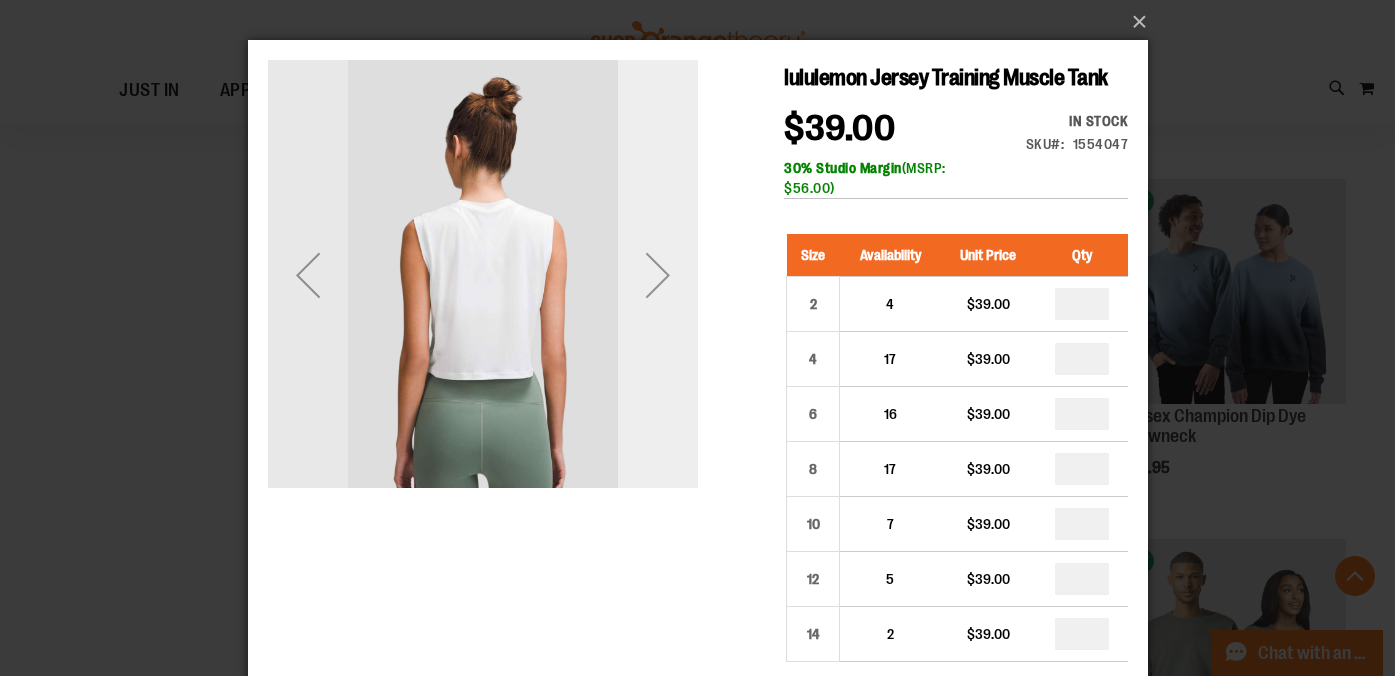 click at bounding box center (657, 275) 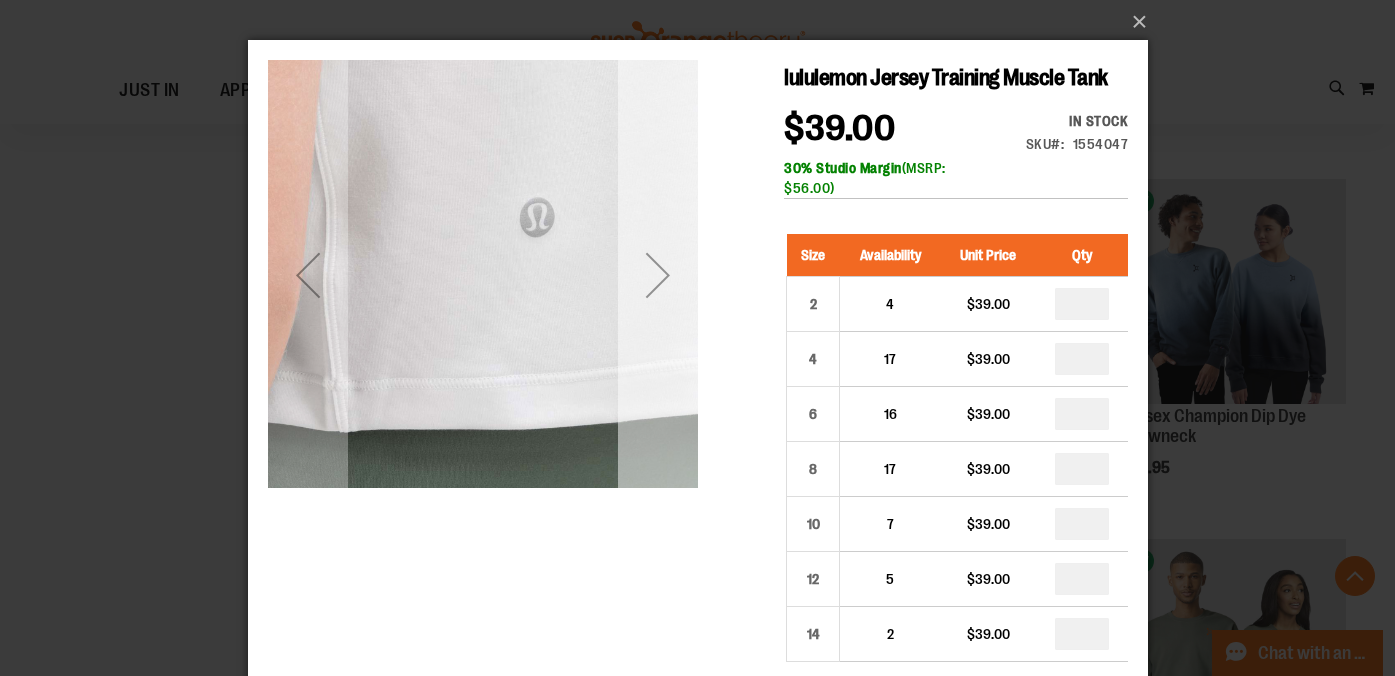 click at bounding box center [657, 275] 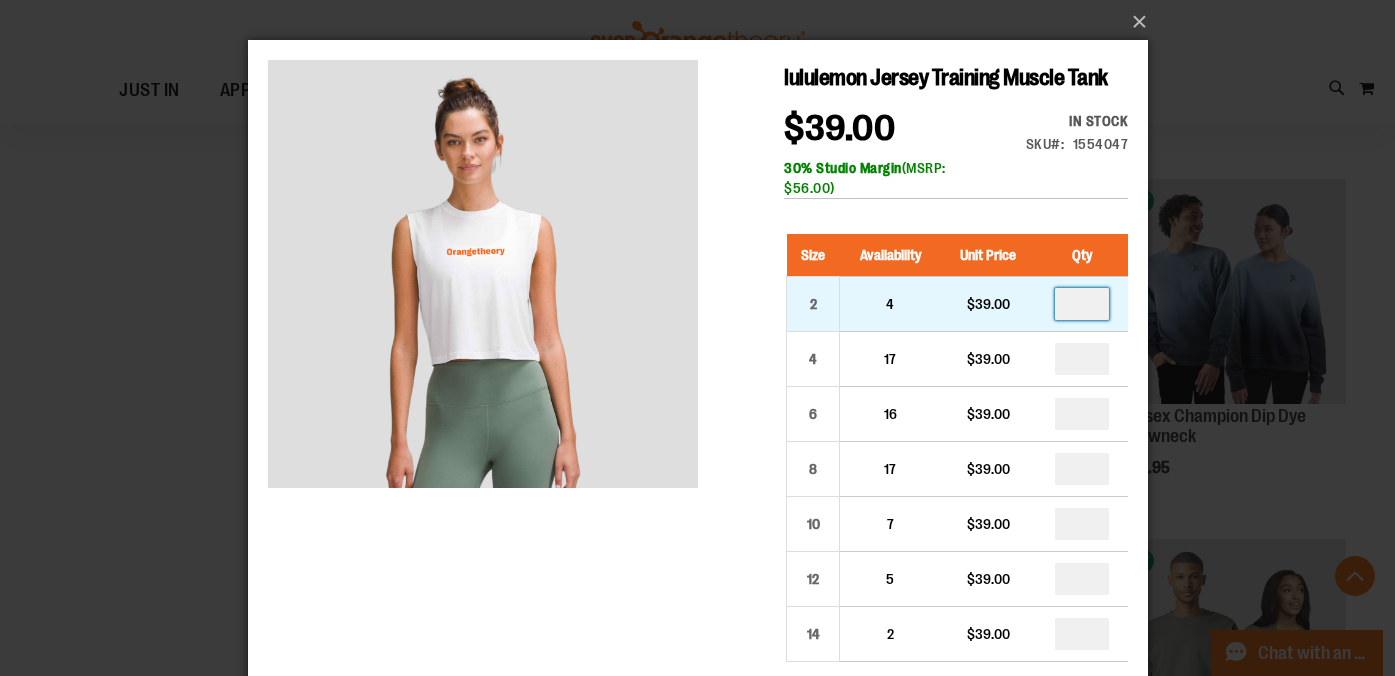 click at bounding box center (1081, 304) 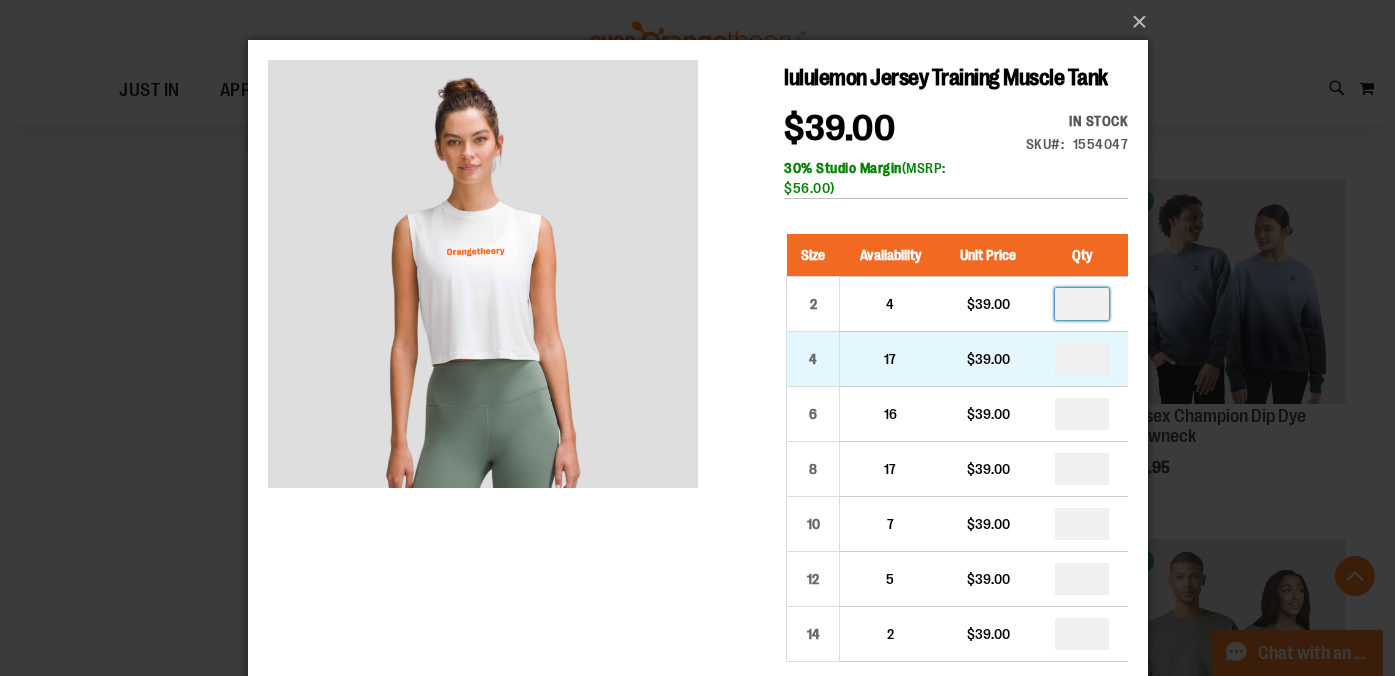 scroll, scrollTop: 393, scrollLeft: 0, axis: vertical 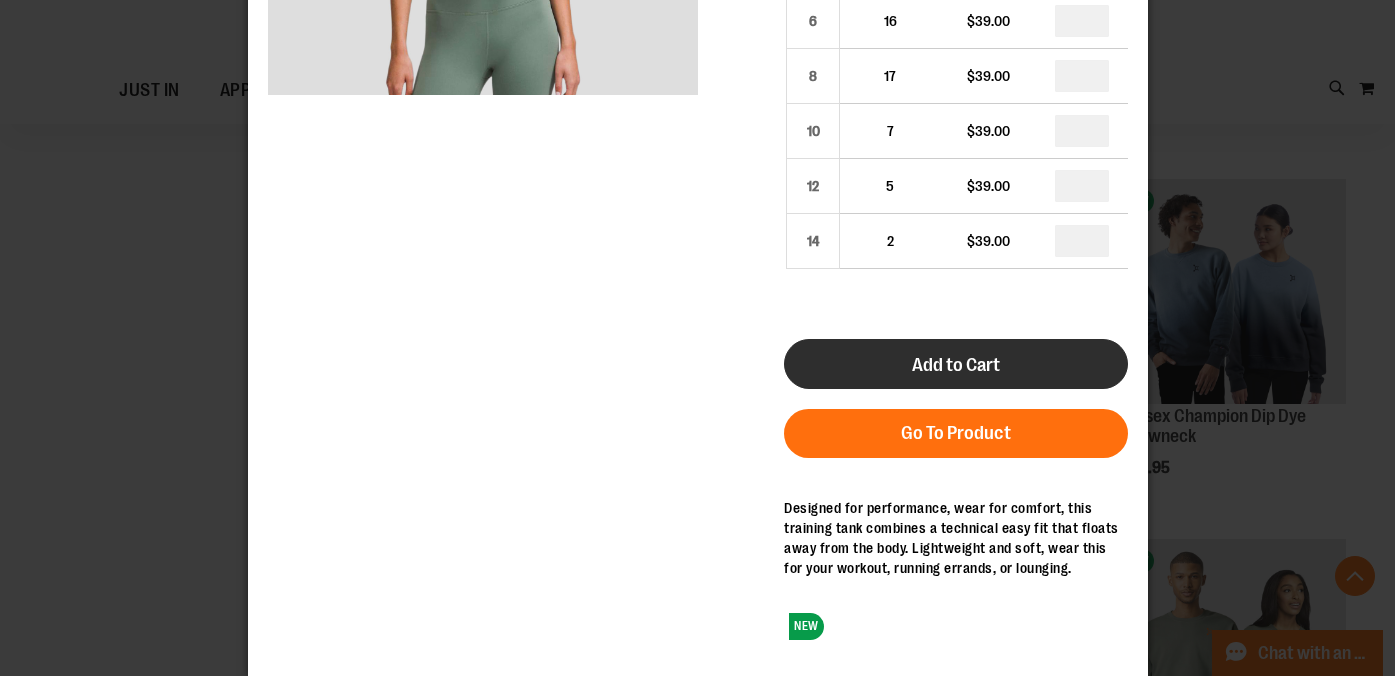 click on "Add to Cart" at bounding box center (955, 364) 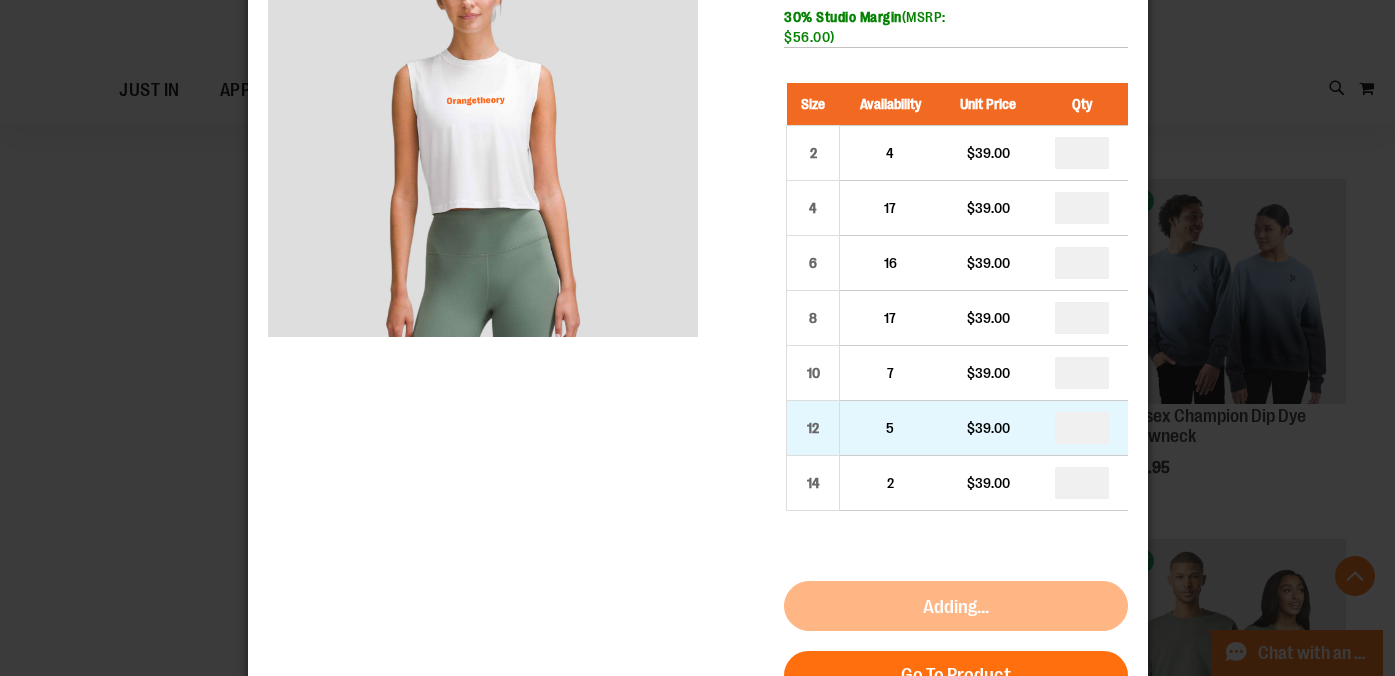 scroll, scrollTop: 0, scrollLeft: 0, axis: both 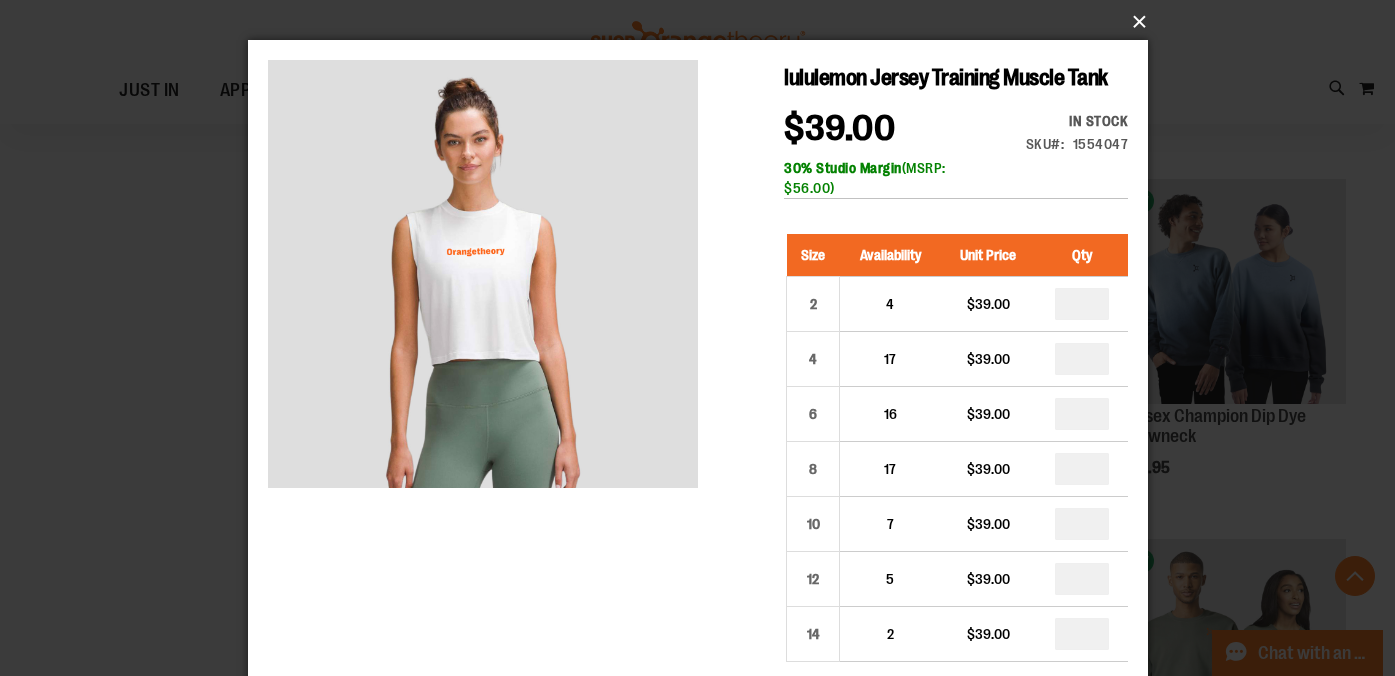 click on "×" at bounding box center (704, 22) 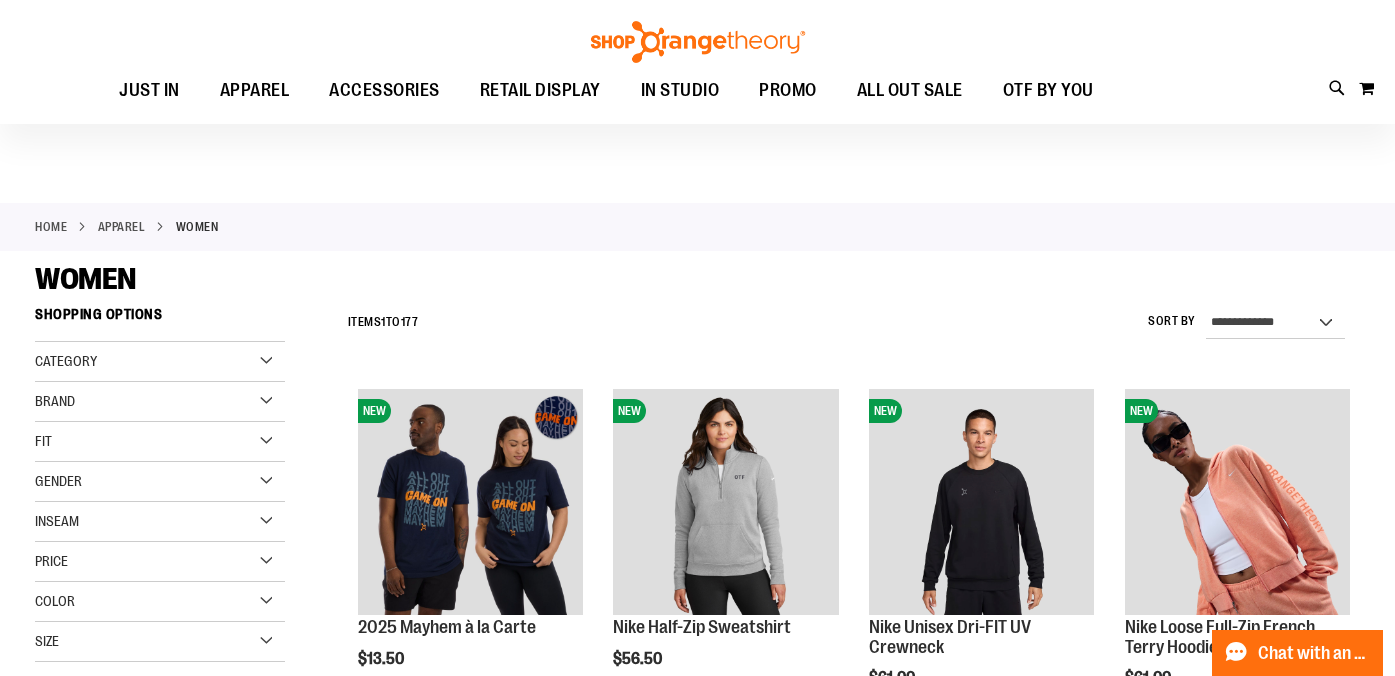 scroll, scrollTop: 0, scrollLeft: 0, axis: both 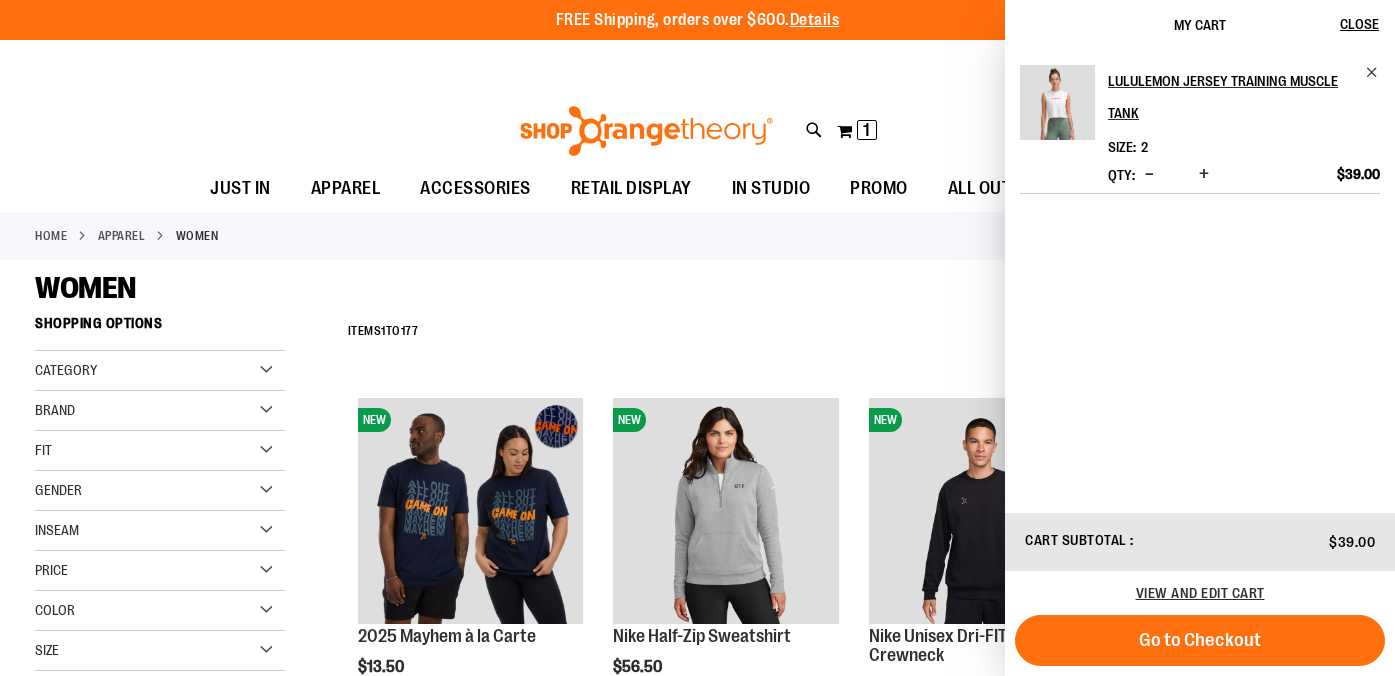 click on "**********" at bounding box center (697, 1469) 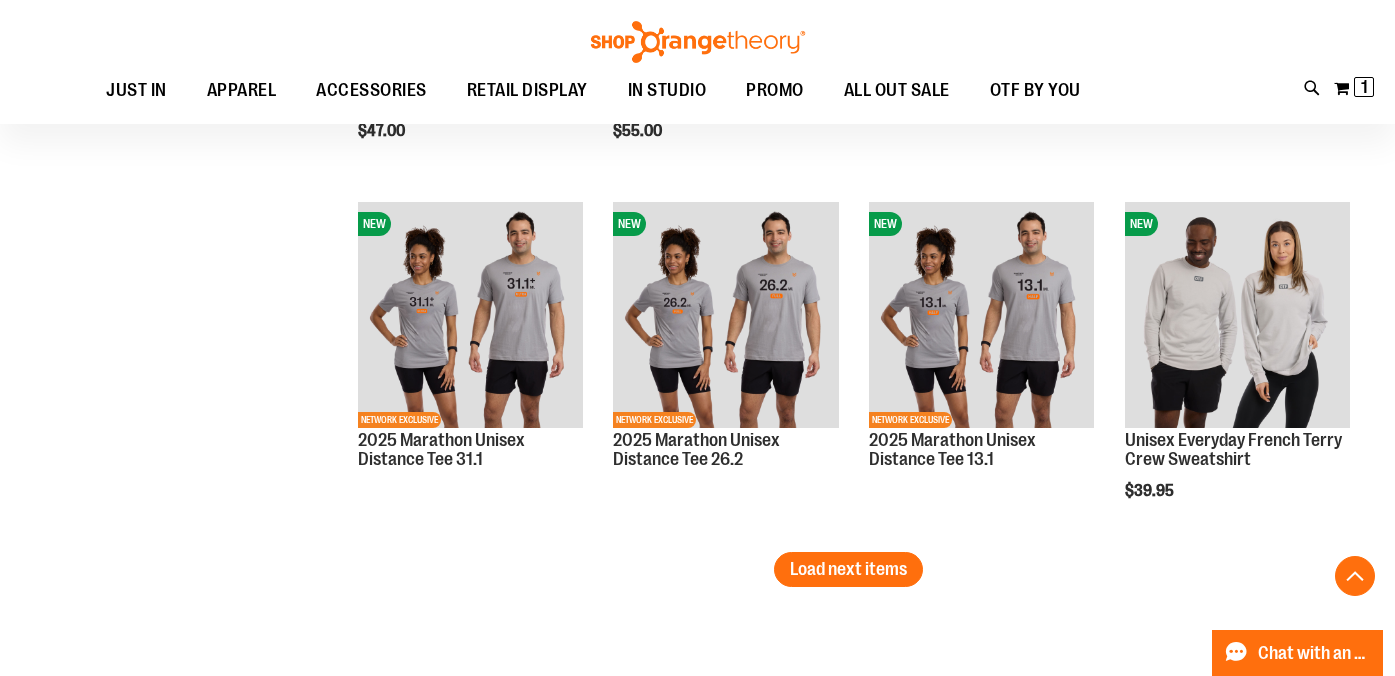 scroll, scrollTop: 3076, scrollLeft: 0, axis: vertical 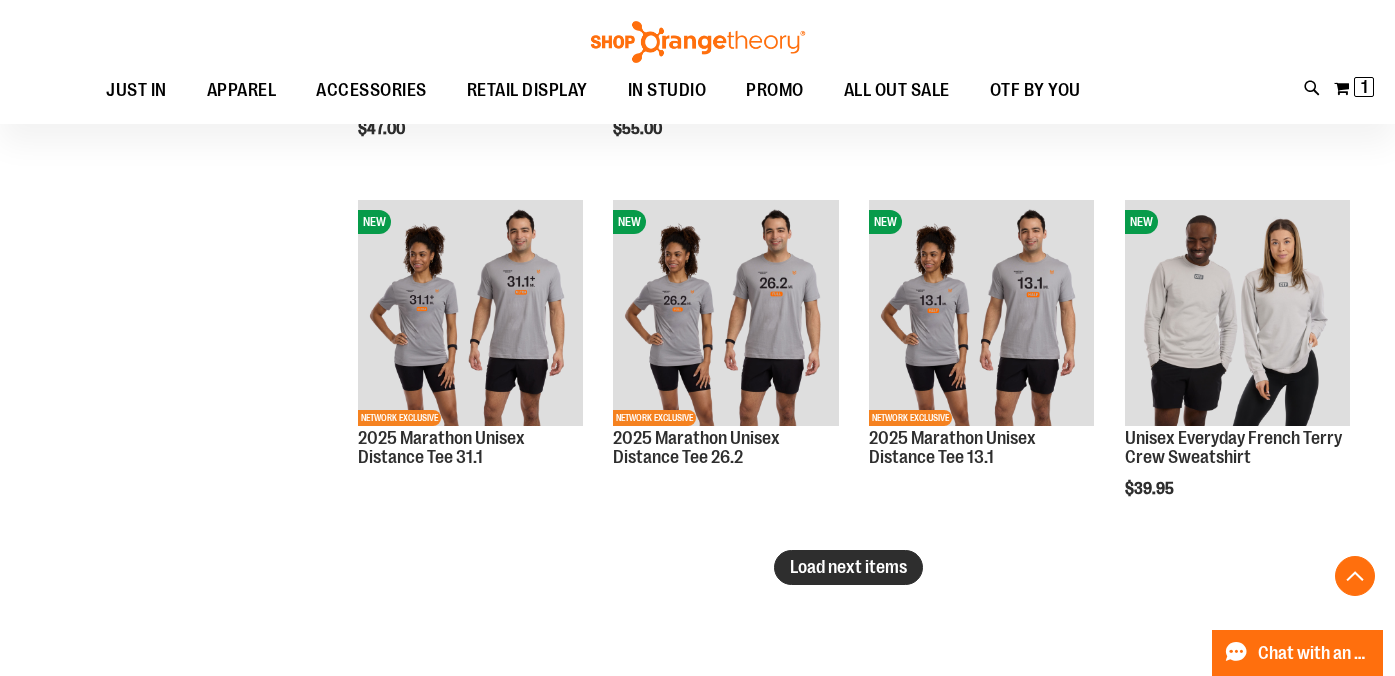 click on "Load next items" at bounding box center (848, 567) 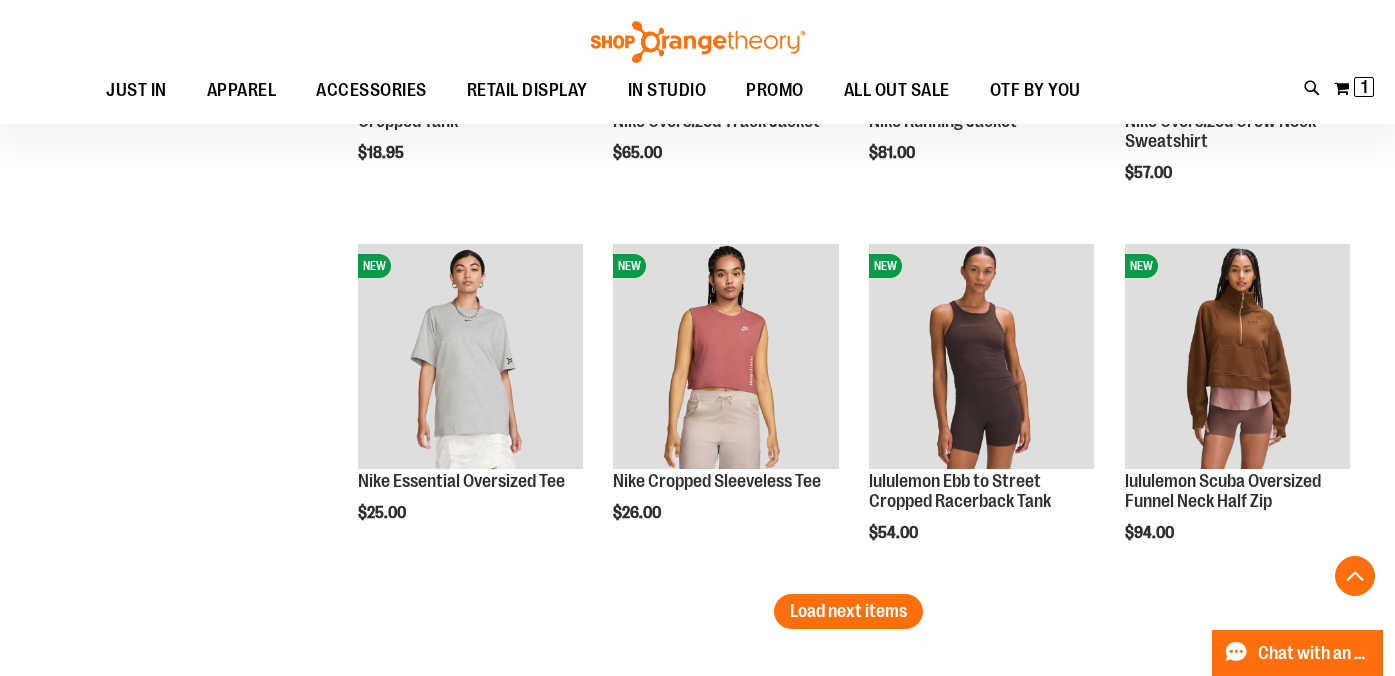 scroll, scrollTop: 4115, scrollLeft: 0, axis: vertical 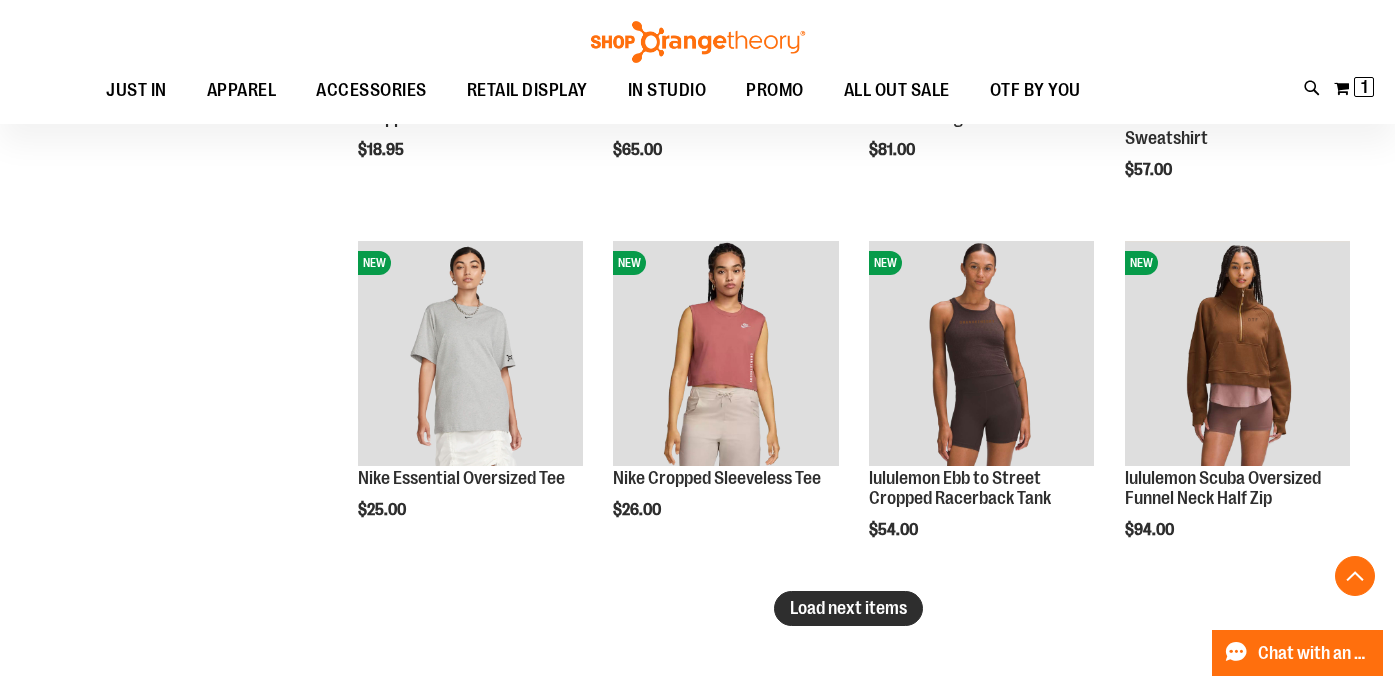 click on "Load next items" at bounding box center (848, 608) 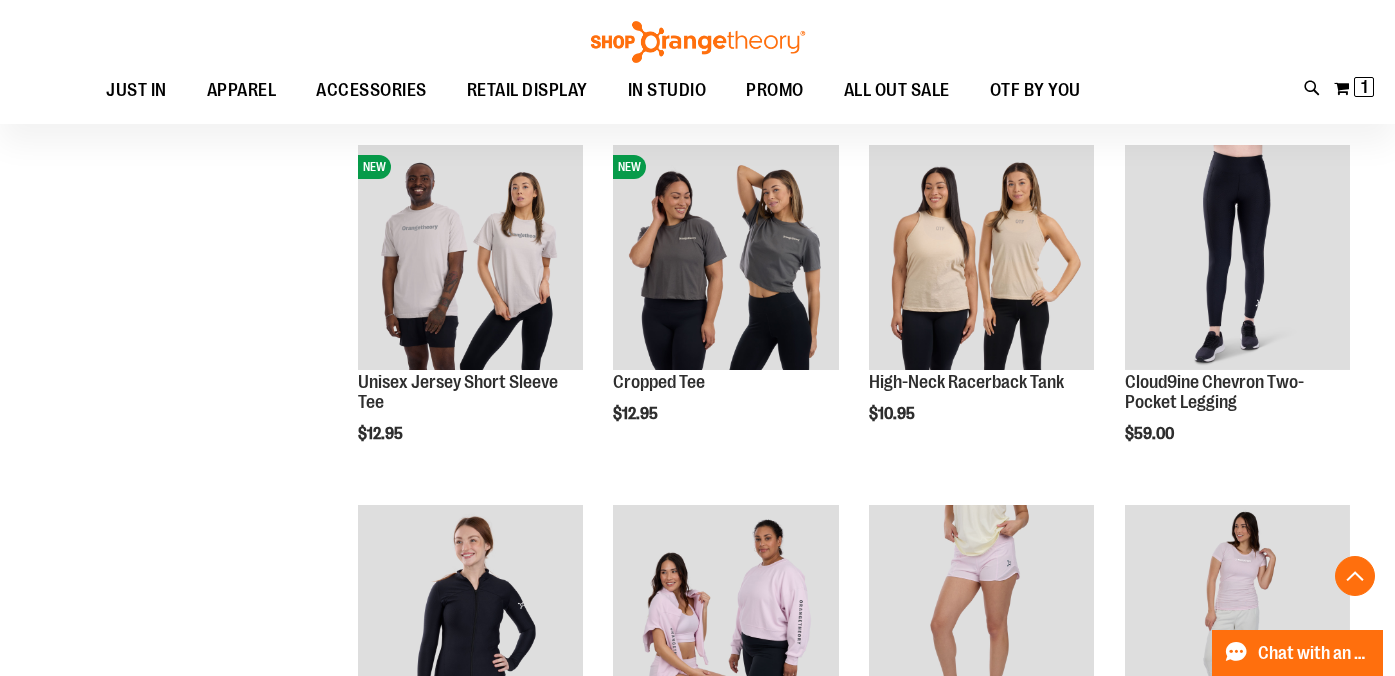 scroll, scrollTop: 4933, scrollLeft: 0, axis: vertical 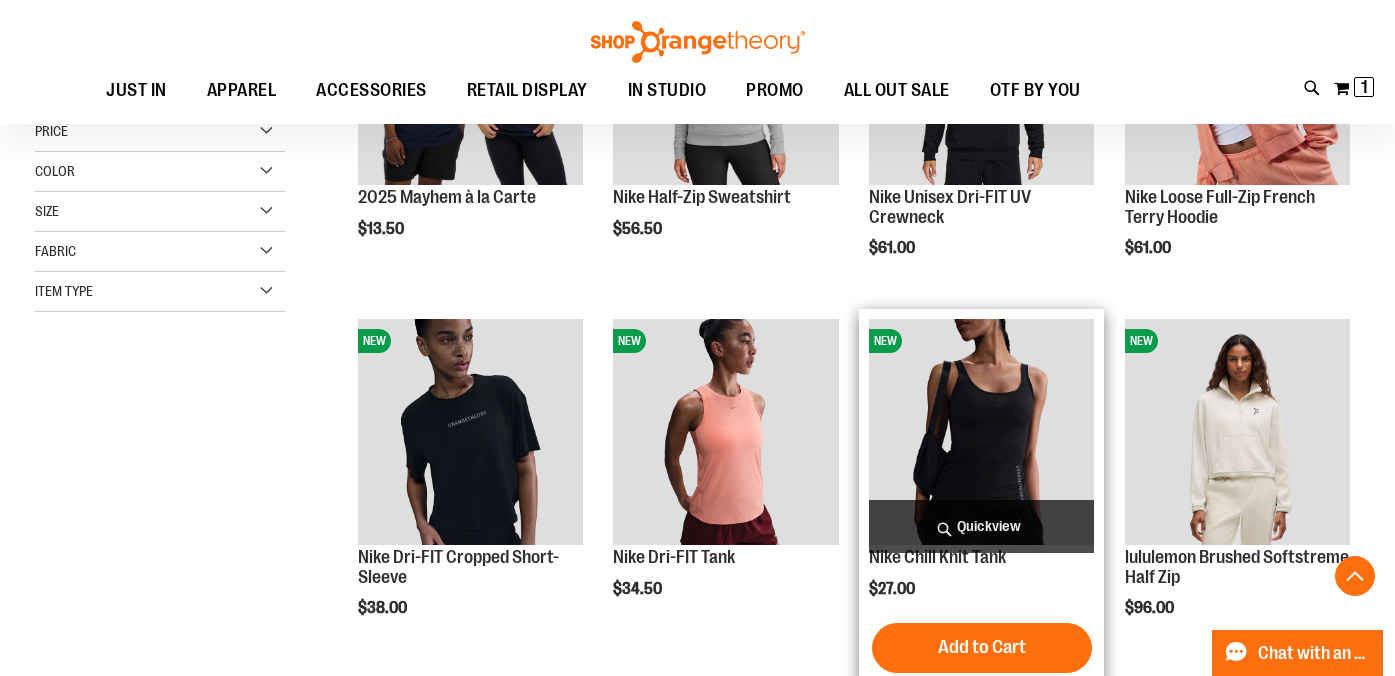 click on "Quickview" at bounding box center (981, 526) 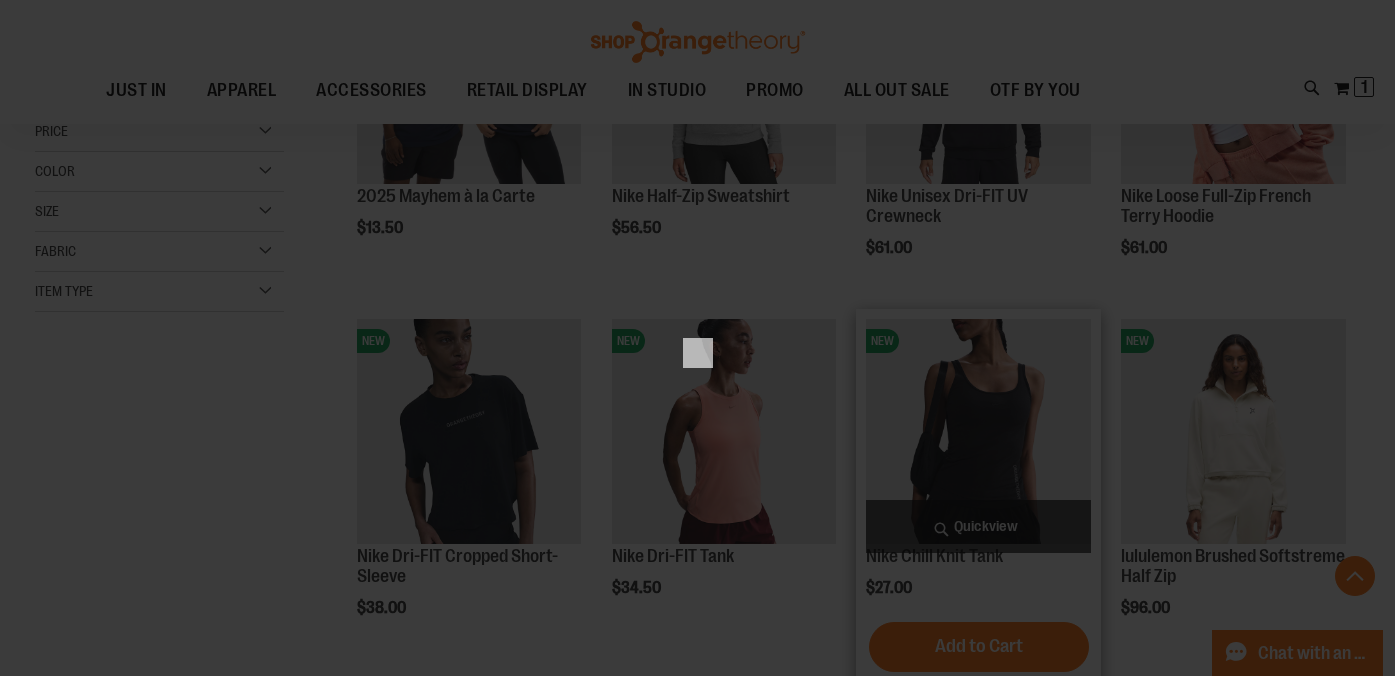 scroll, scrollTop: 0, scrollLeft: 0, axis: both 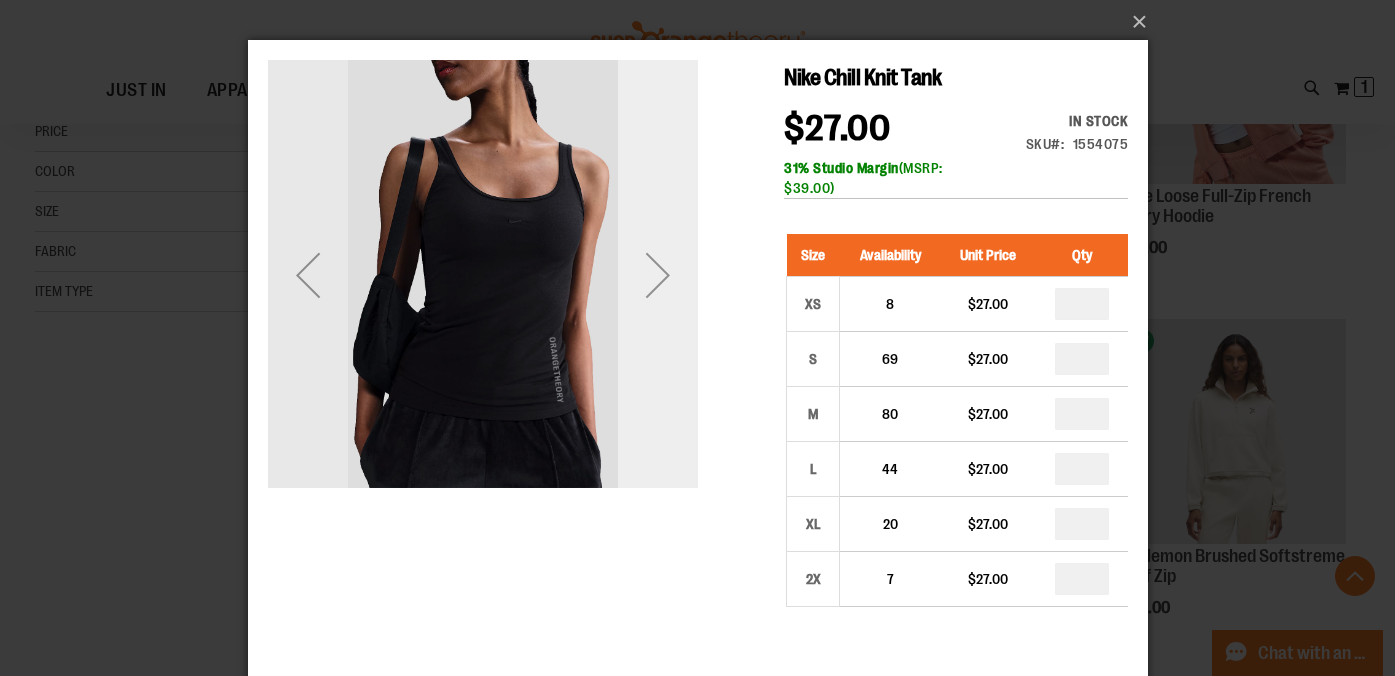 click at bounding box center (657, 275) 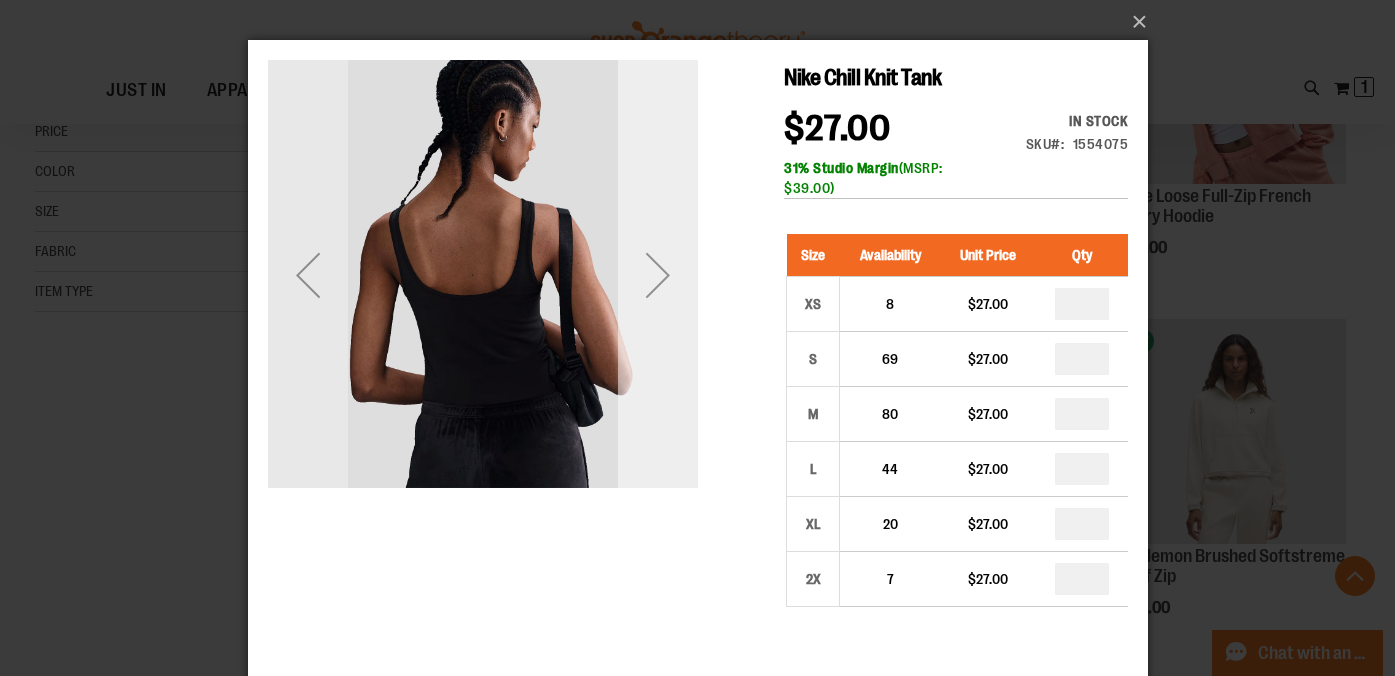 click at bounding box center (657, 275) 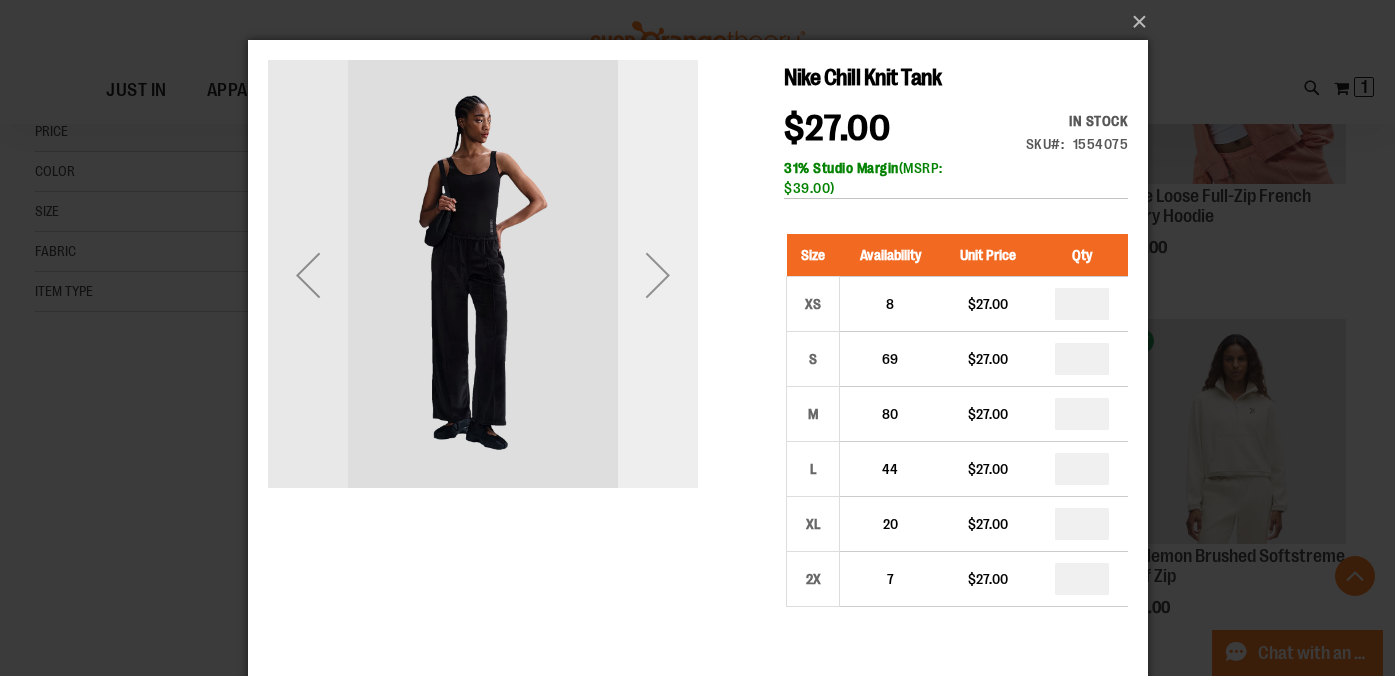 click at bounding box center [657, 275] 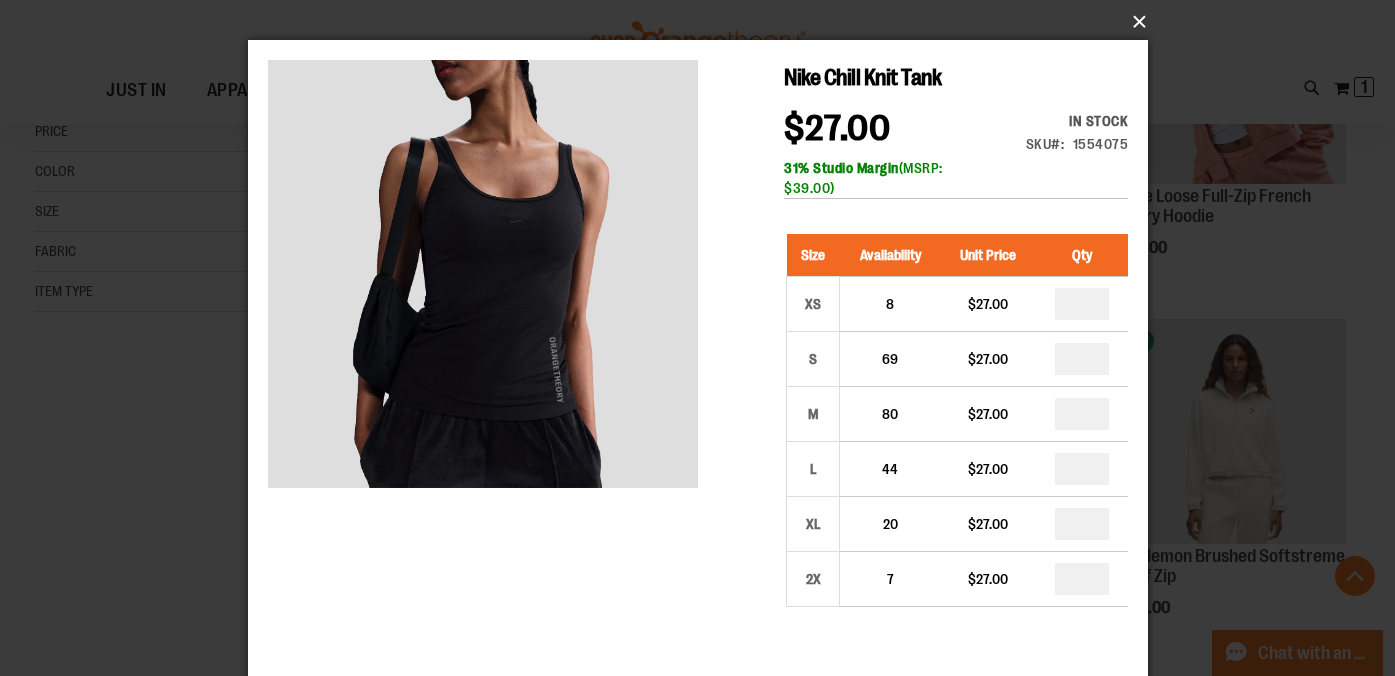 click on "×" at bounding box center [704, 22] 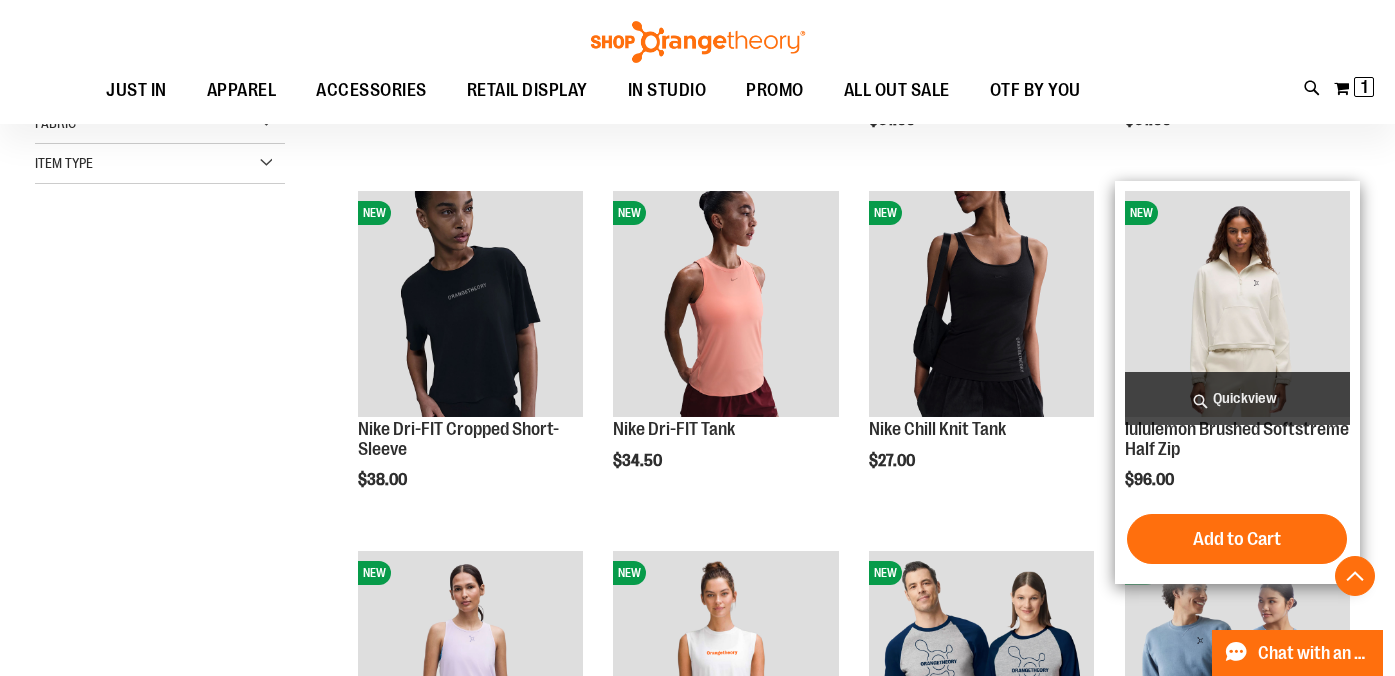 scroll, scrollTop: 582, scrollLeft: 0, axis: vertical 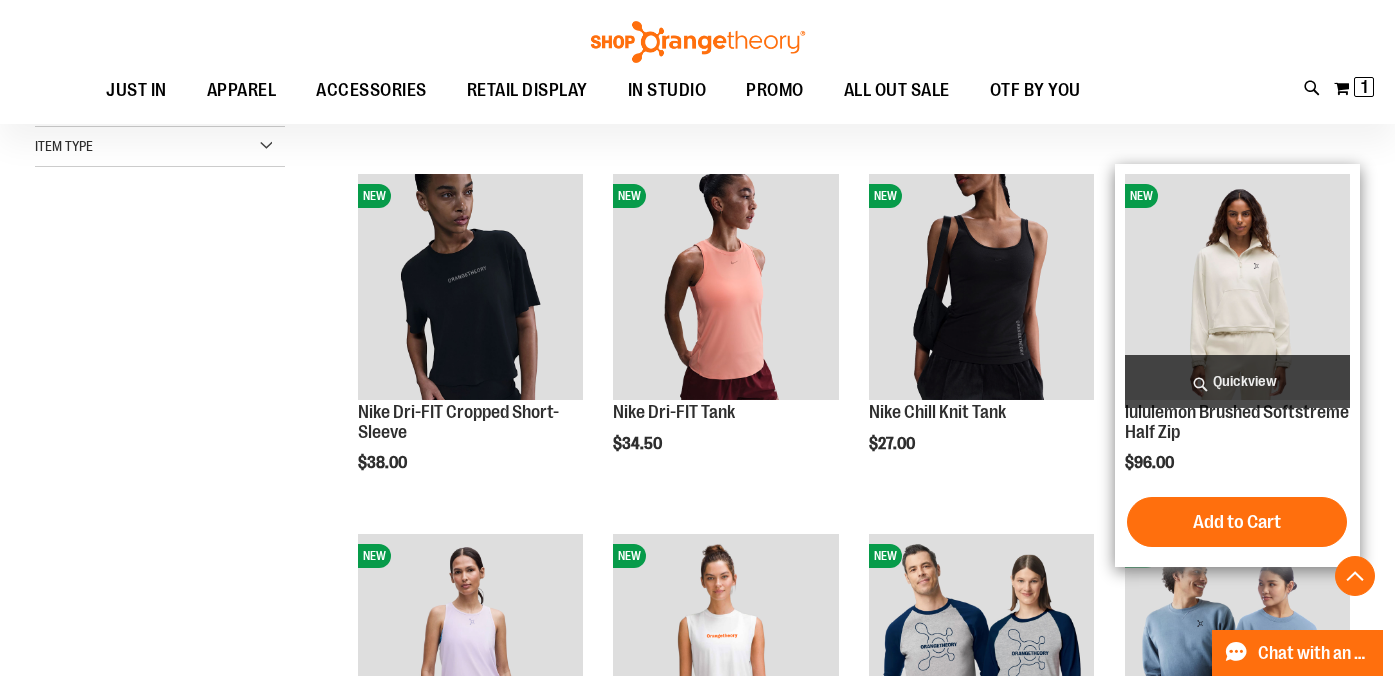 click on "Quickview" at bounding box center (1237, 381) 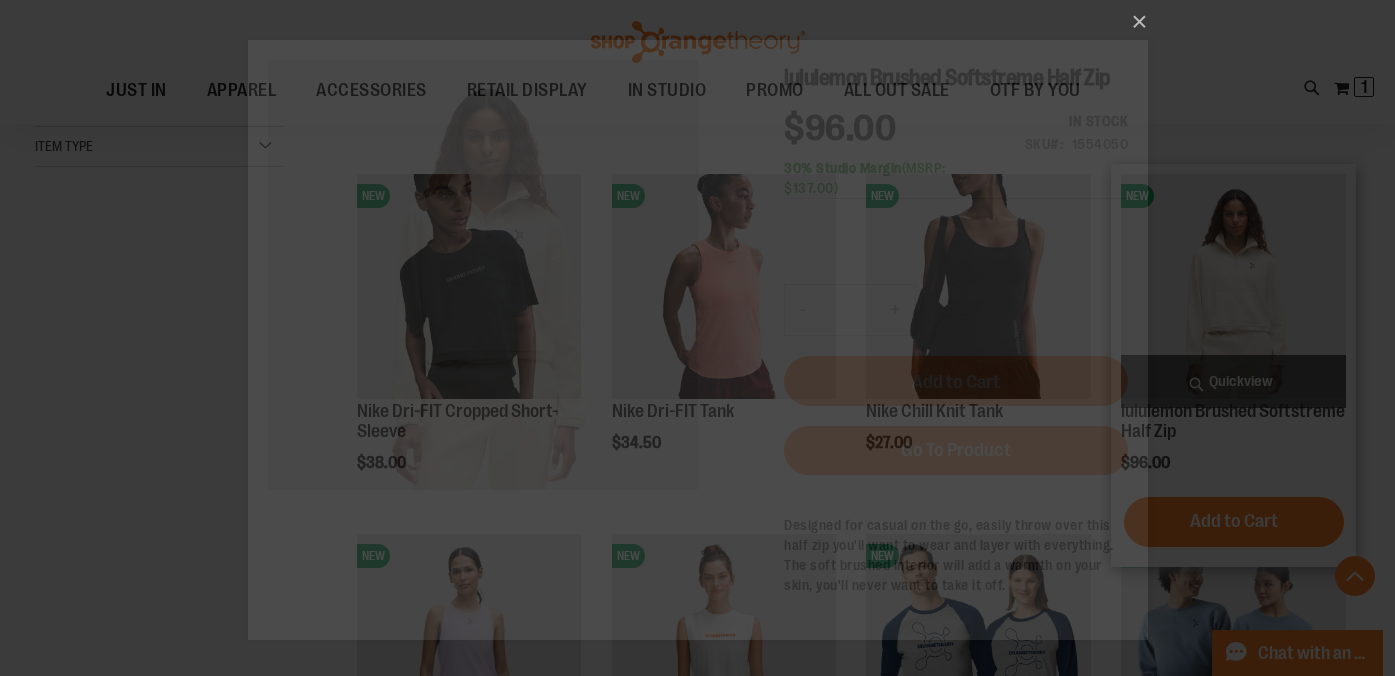 scroll, scrollTop: 0, scrollLeft: 0, axis: both 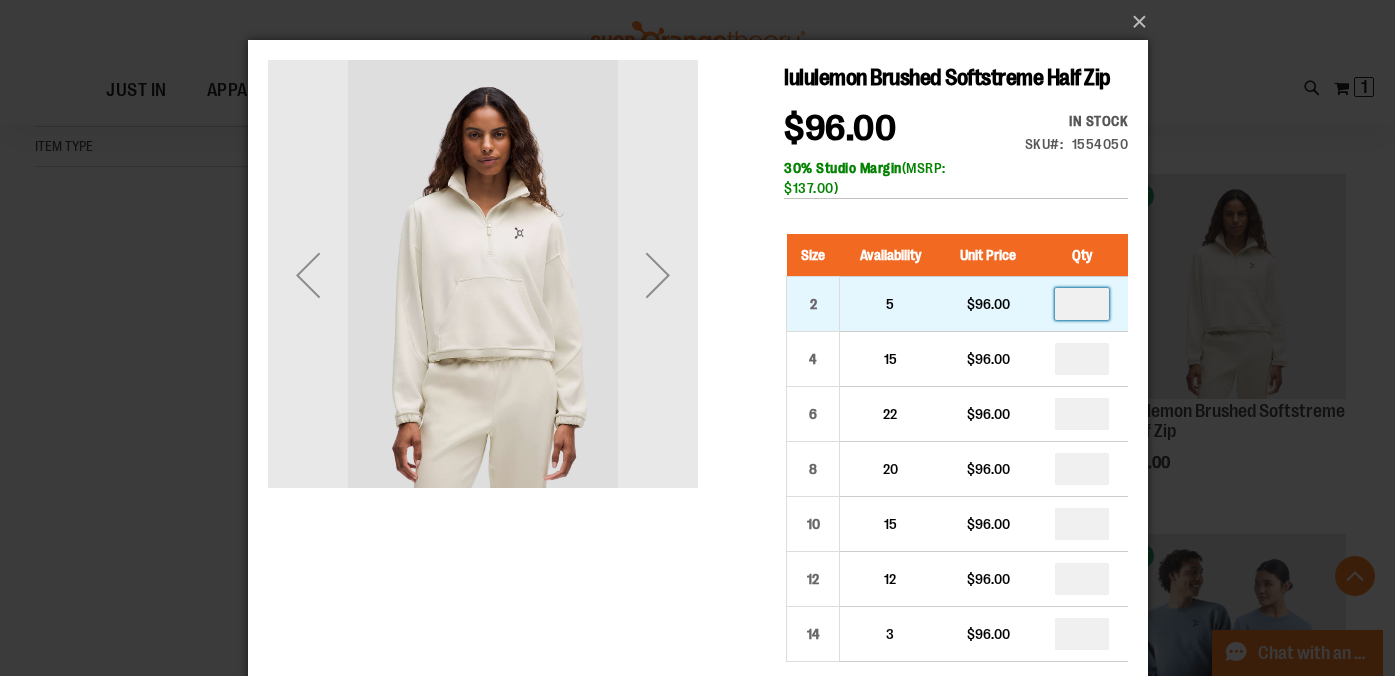 click at bounding box center (1081, 304) 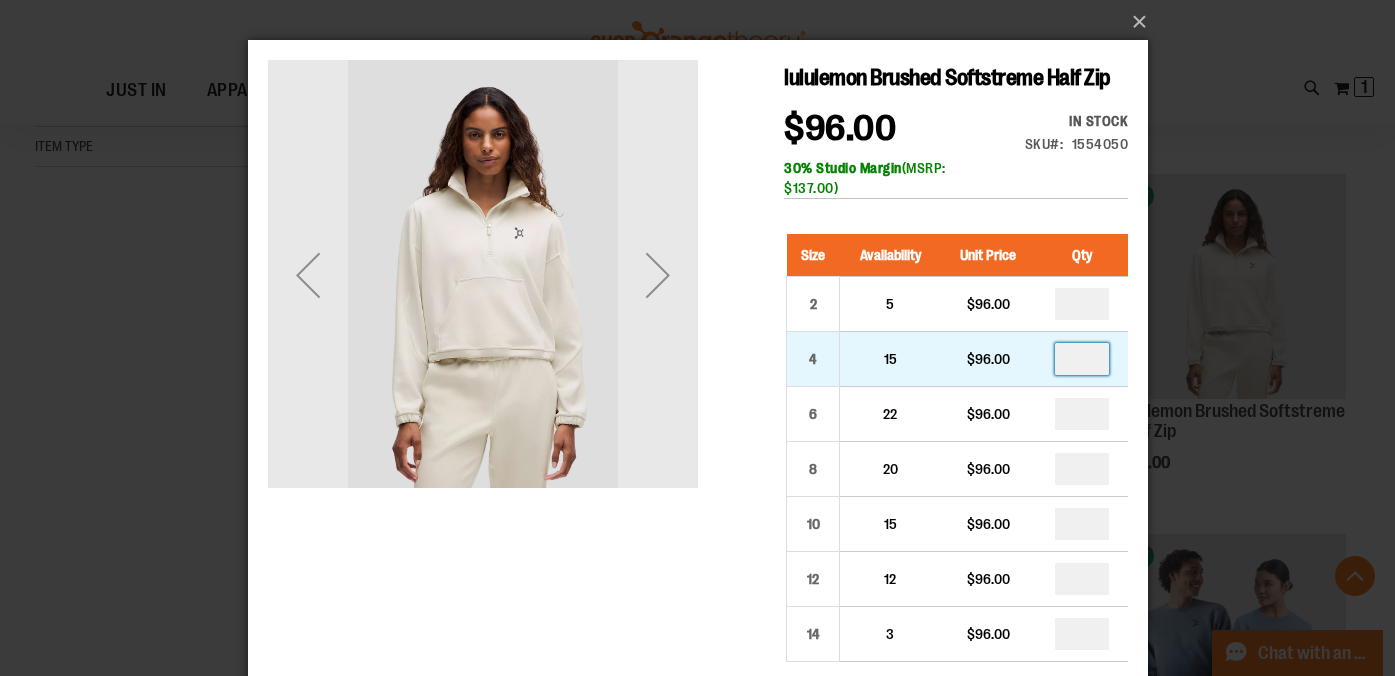 type on "*" 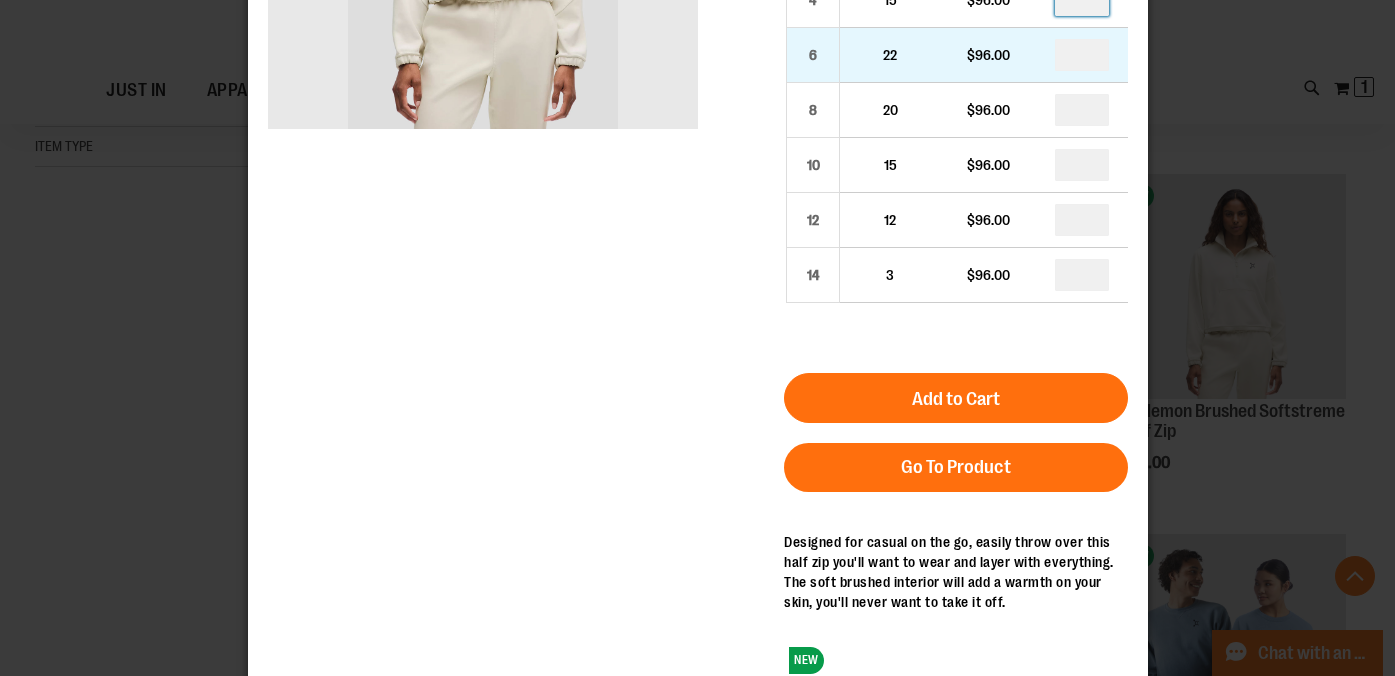 scroll, scrollTop: 393, scrollLeft: 0, axis: vertical 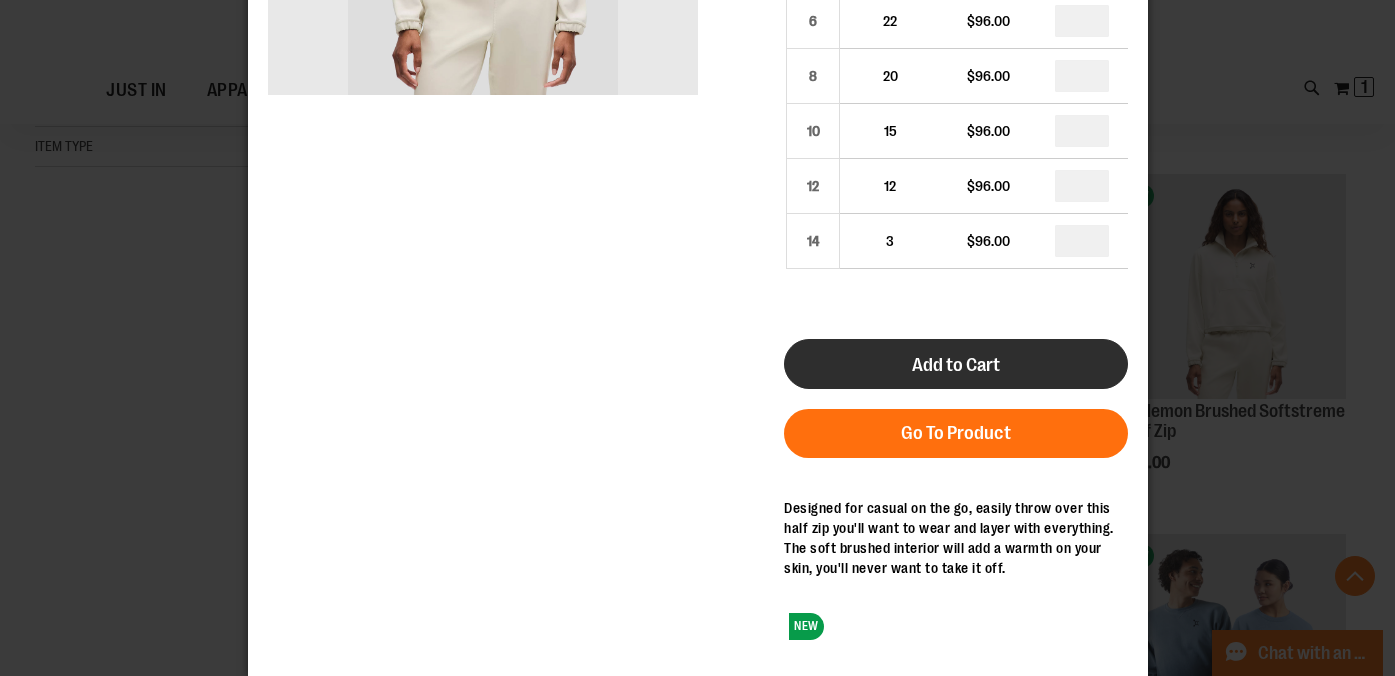 click on "Add to Cart" at bounding box center (955, 365) 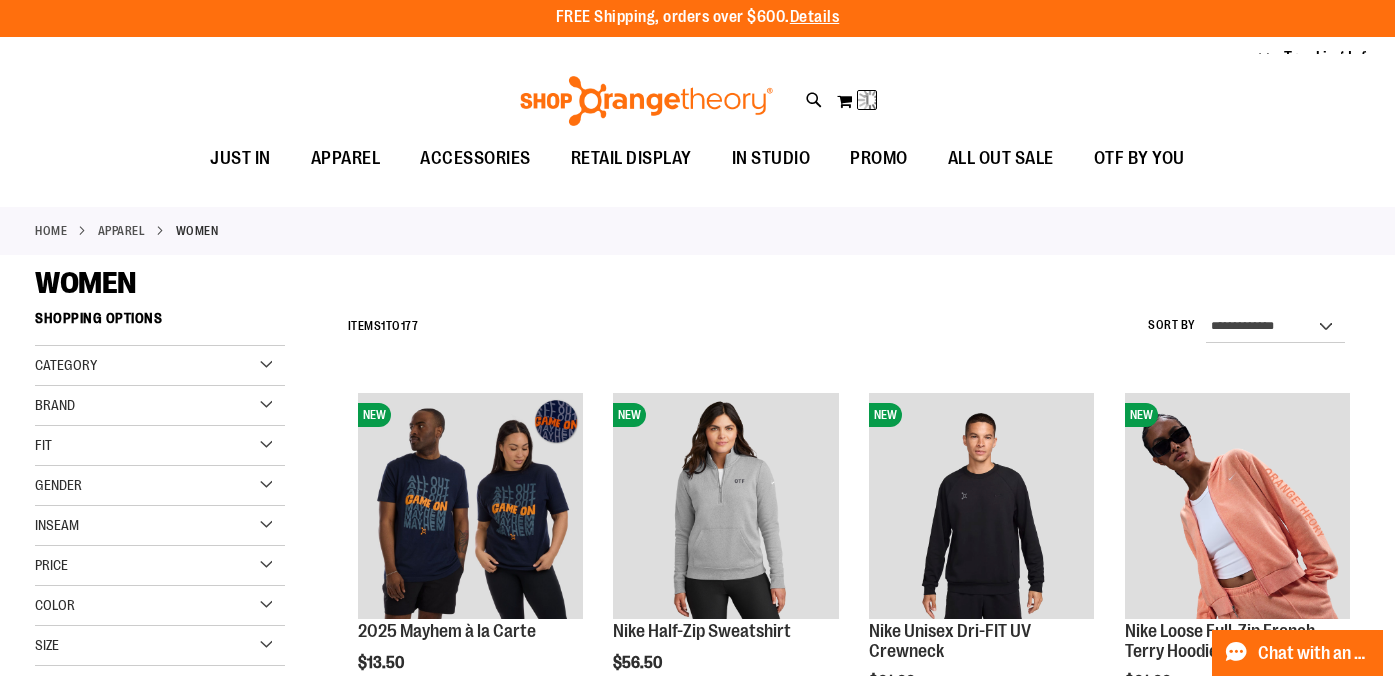 scroll, scrollTop: 0, scrollLeft: 0, axis: both 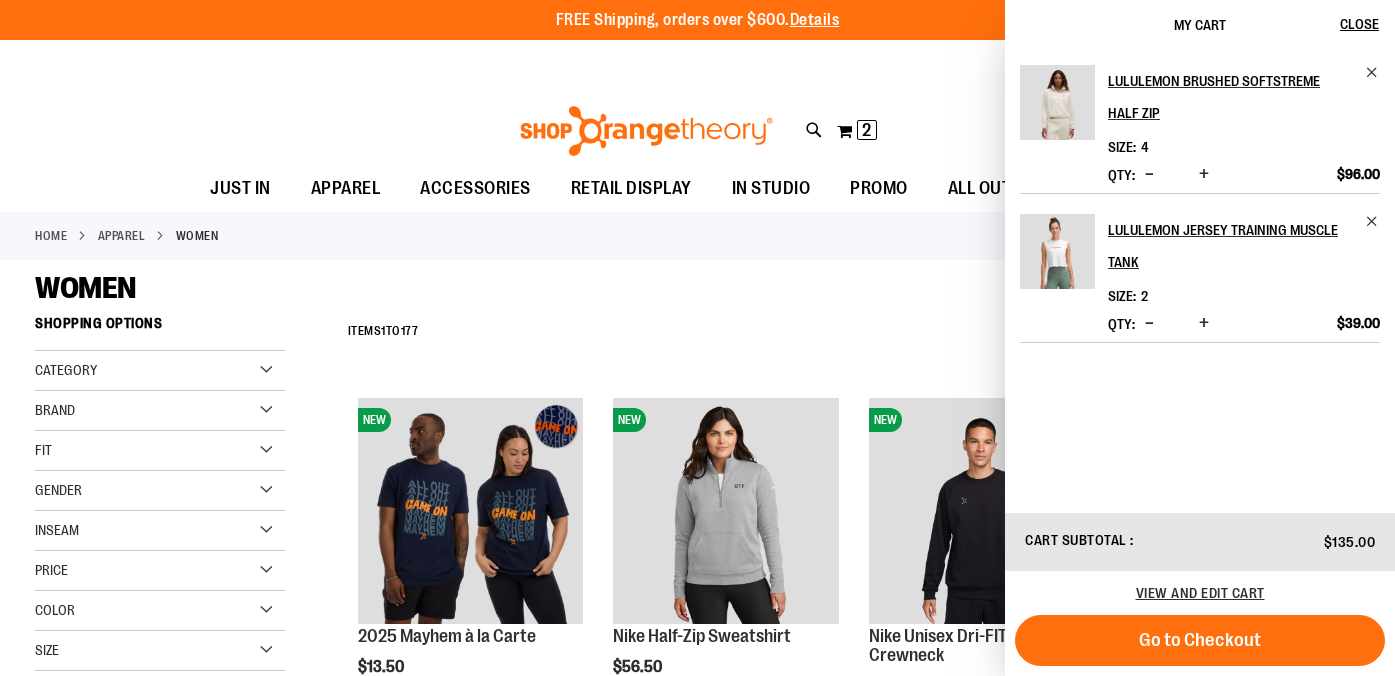 click on "**********" at bounding box center (849, 332) 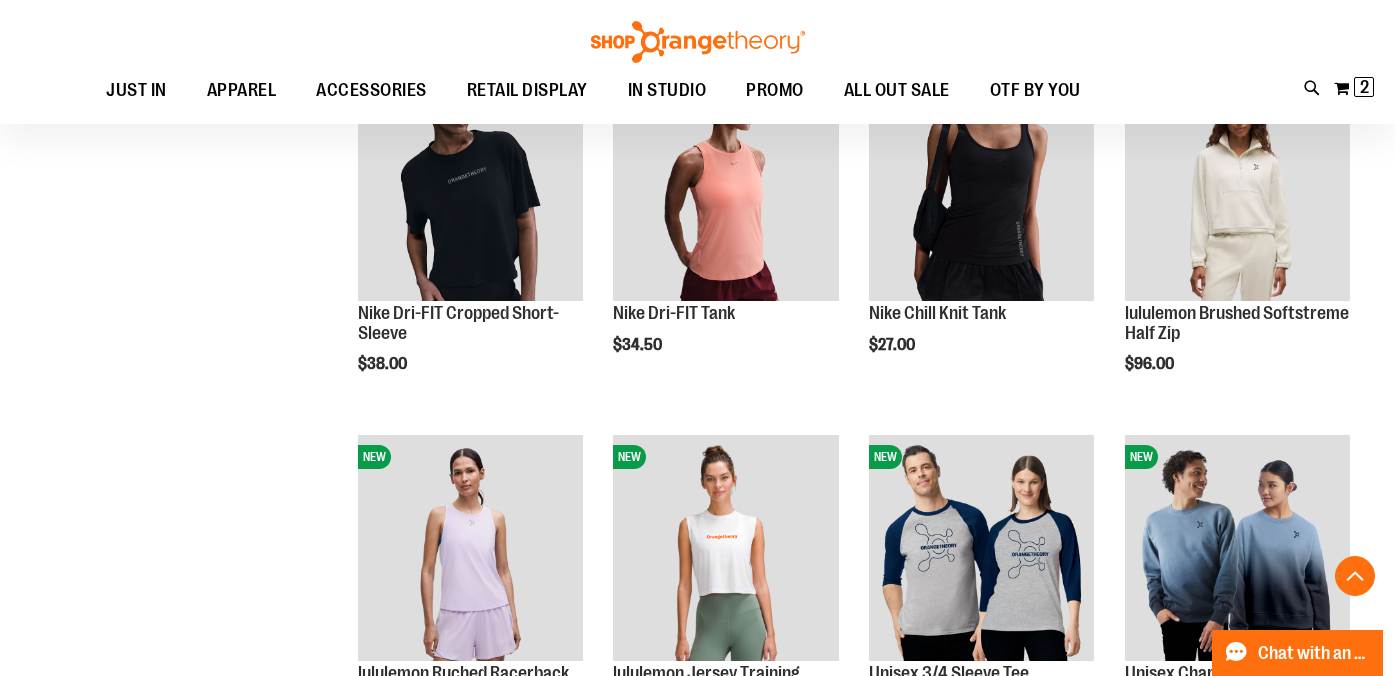 scroll, scrollTop: 690, scrollLeft: 0, axis: vertical 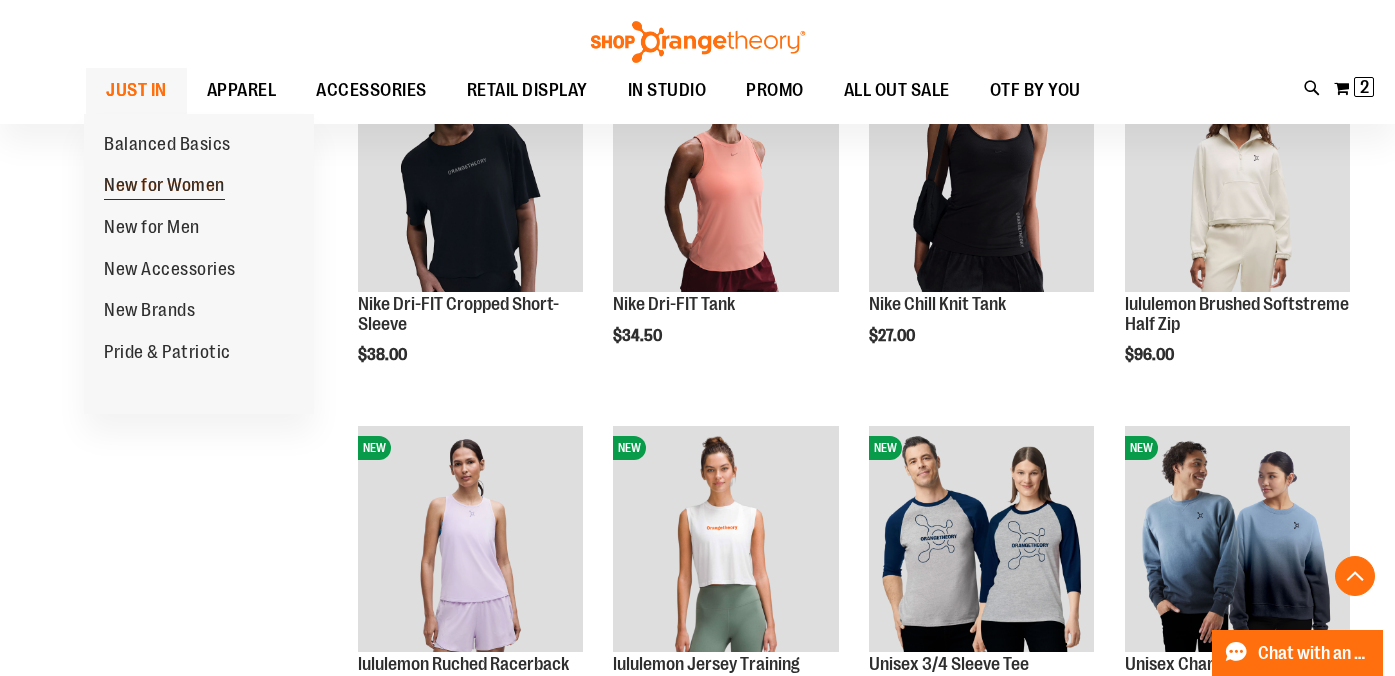 click on "New for Women" at bounding box center (164, 187) 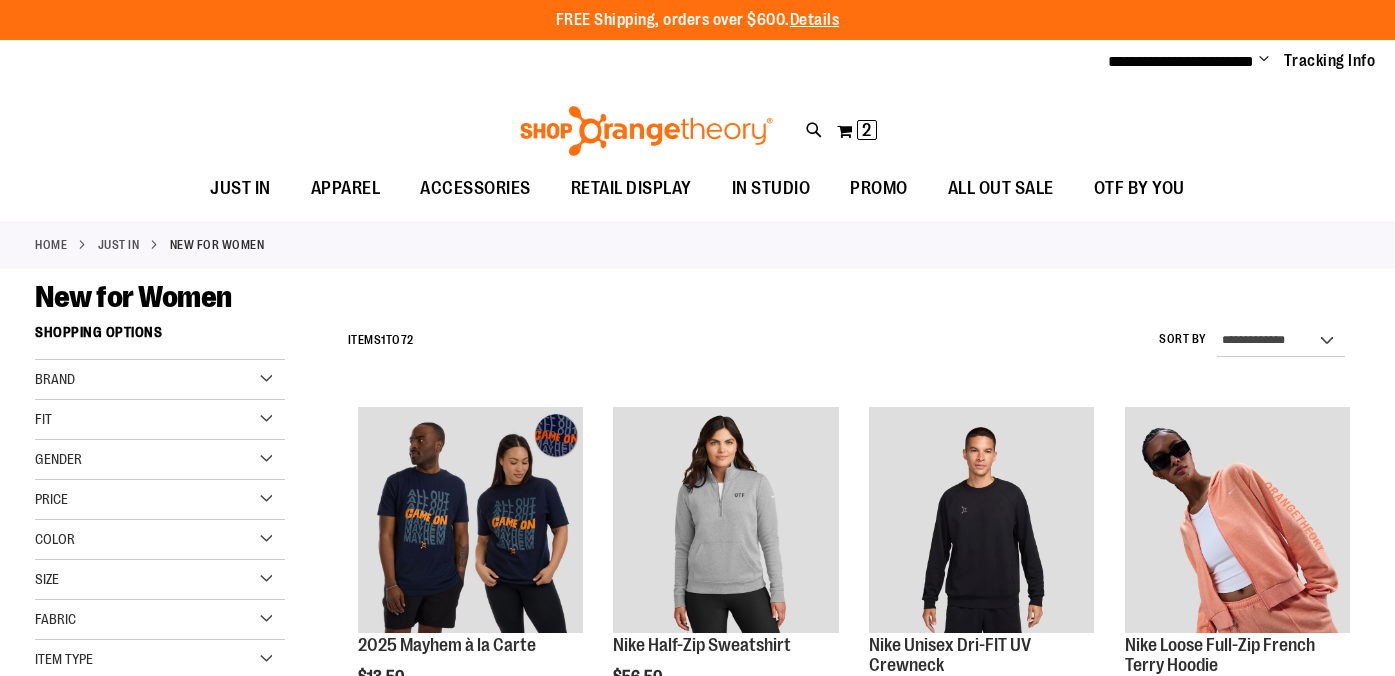scroll, scrollTop: 0, scrollLeft: 0, axis: both 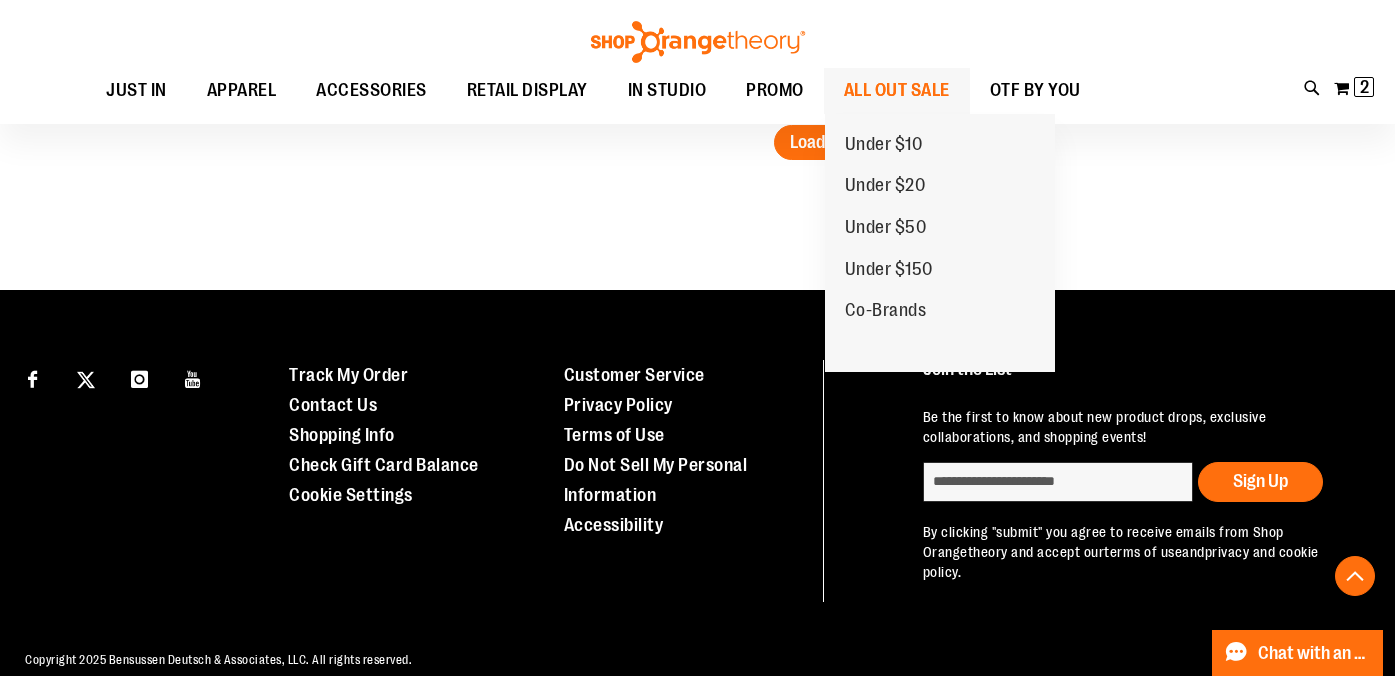 click on "ALL OUT SALE" at bounding box center (897, 90) 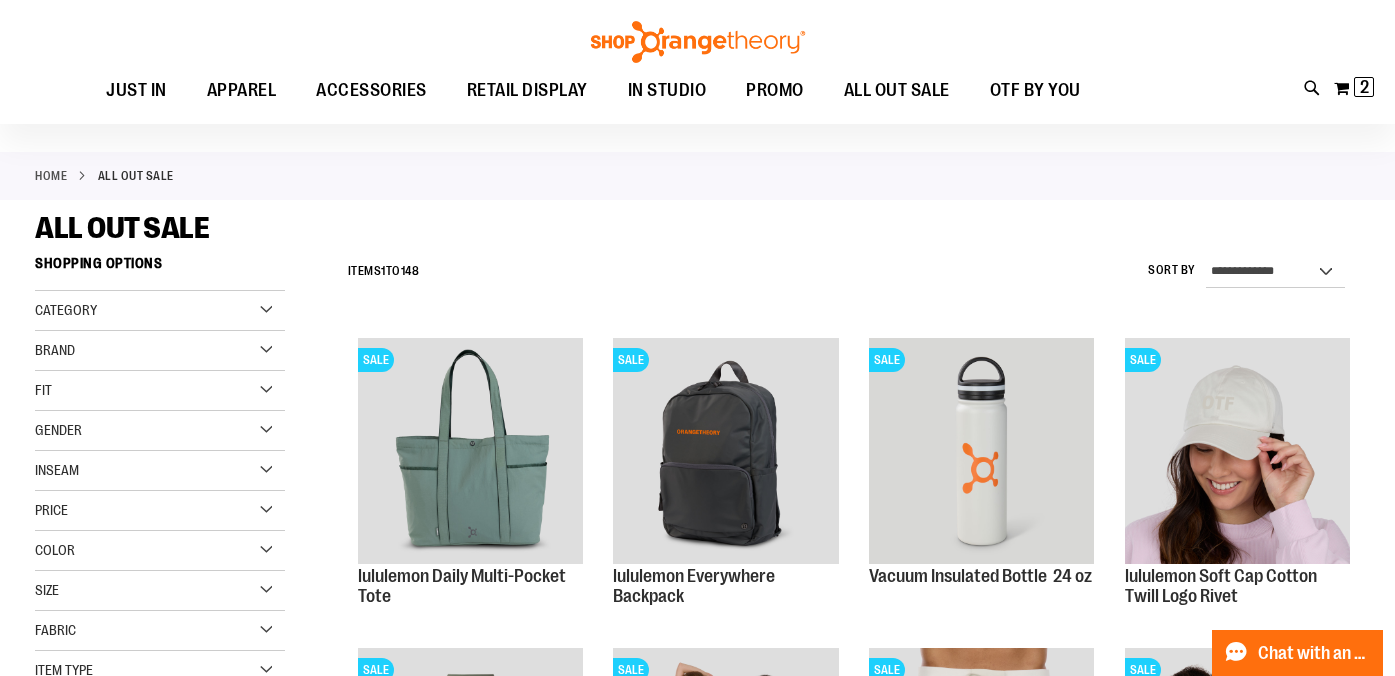 scroll, scrollTop: 22, scrollLeft: 0, axis: vertical 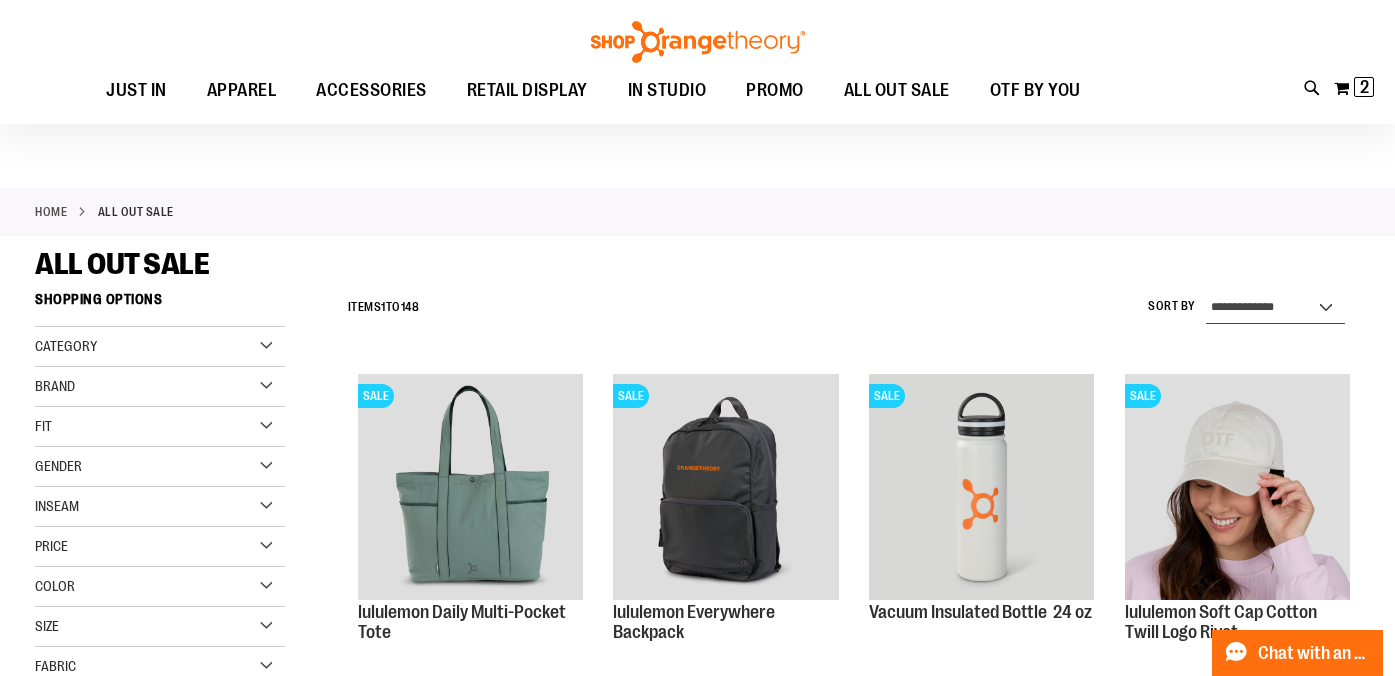 click on "**********" at bounding box center (1275, 308) 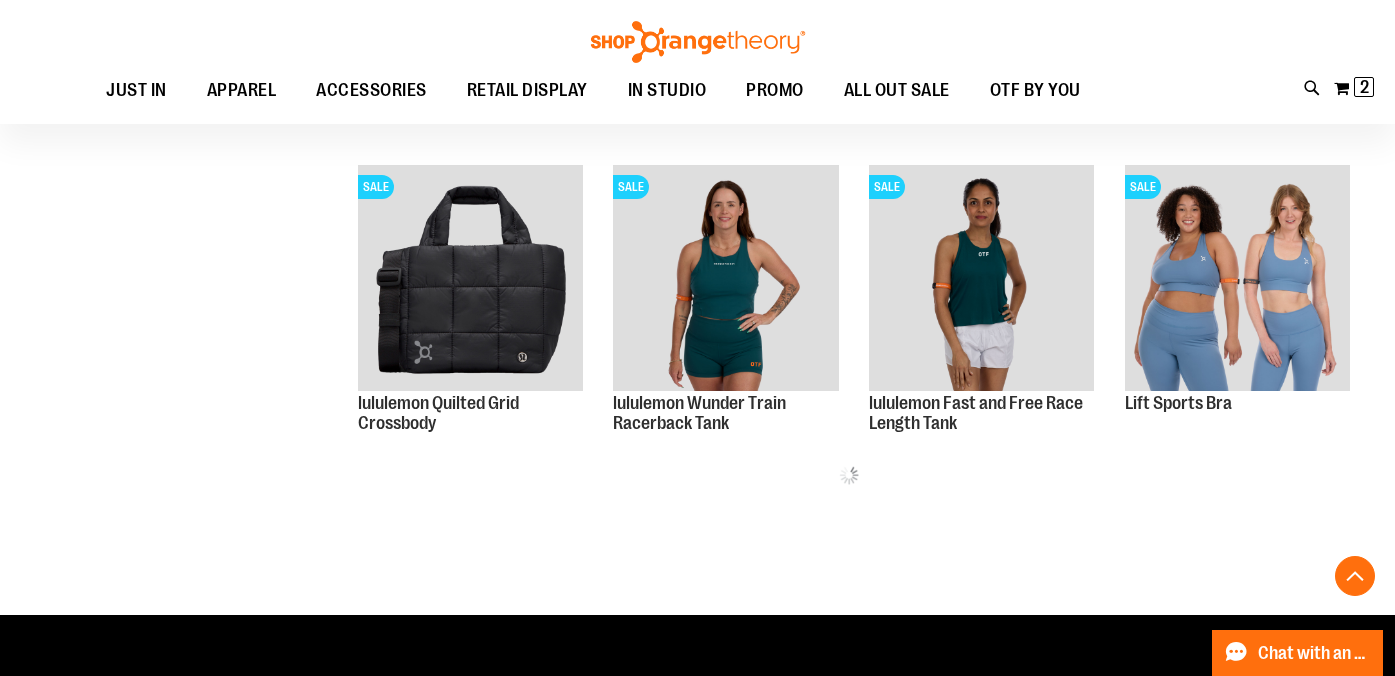 scroll, scrollTop: 855, scrollLeft: 0, axis: vertical 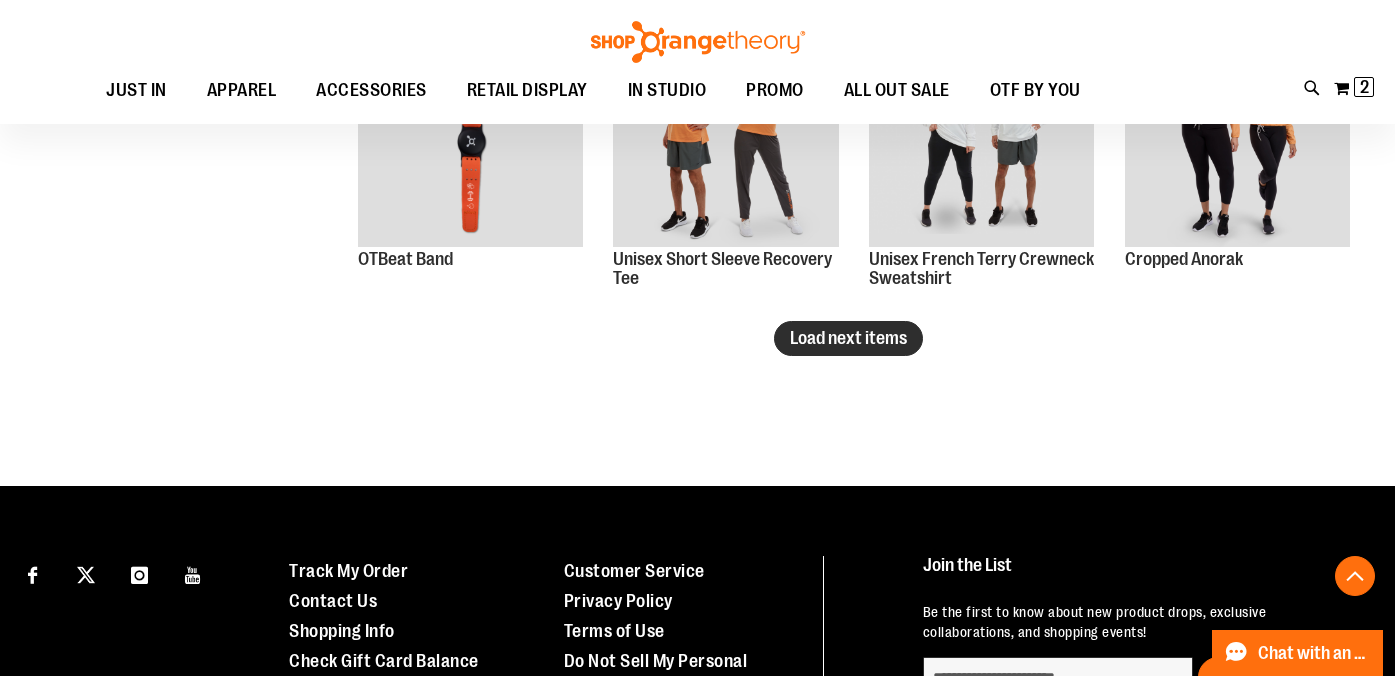 click on "Load next items" at bounding box center (848, 338) 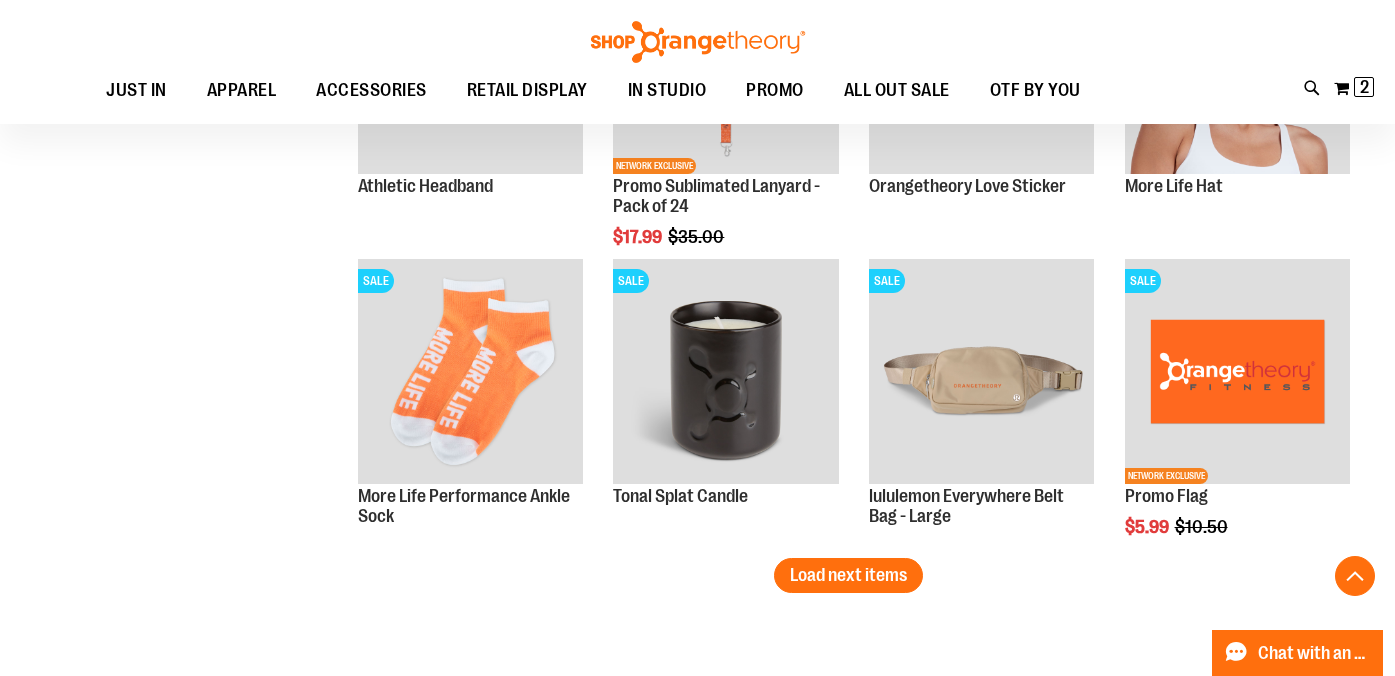 scroll, scrollTop: 3612, scrollLeft: 0, axis: vertical 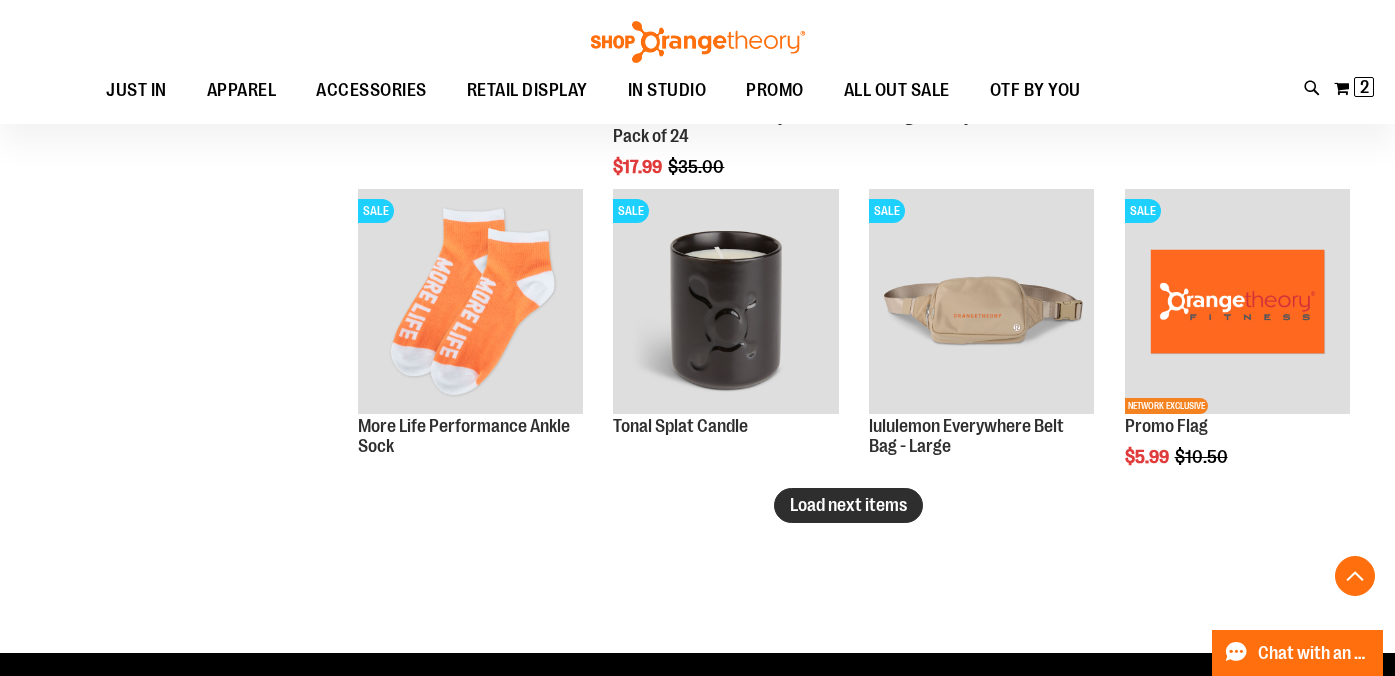 click on "Load next items" at bounding box center [848, 505] 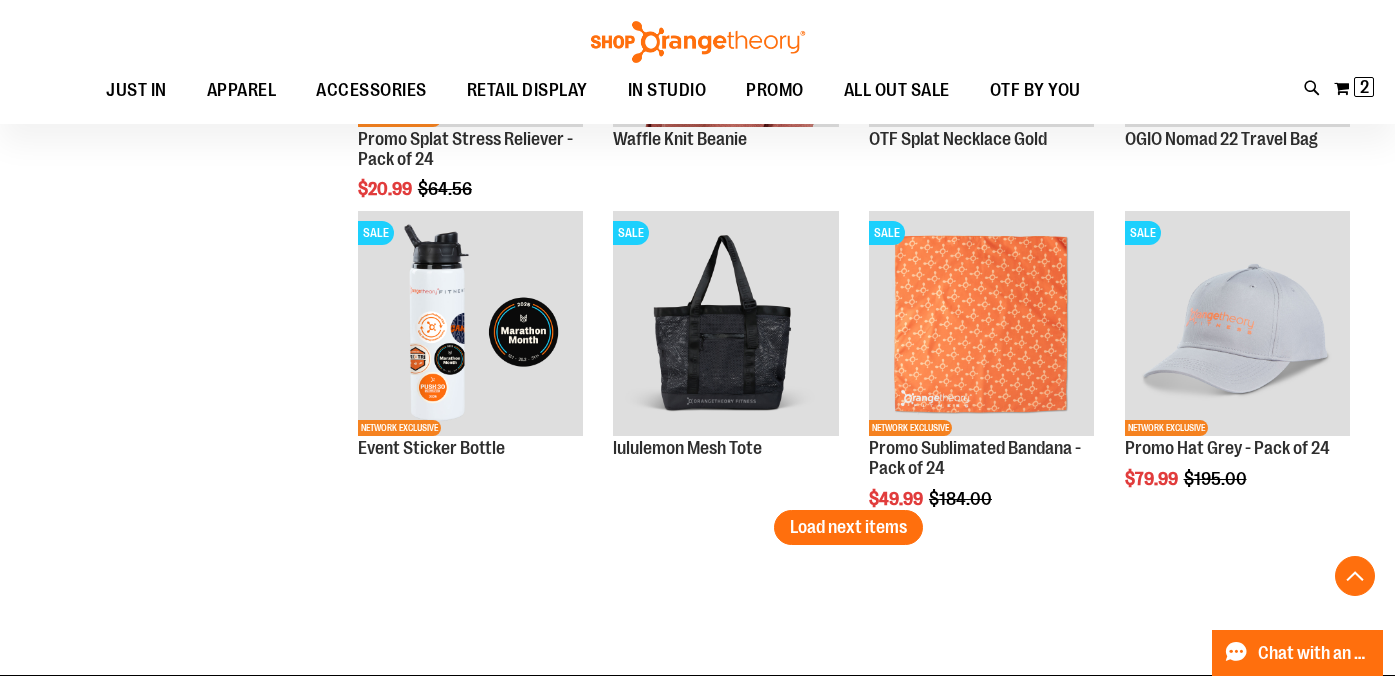 scroll, scrollTop: 4527, scrollLeft: 0, axis: vertical 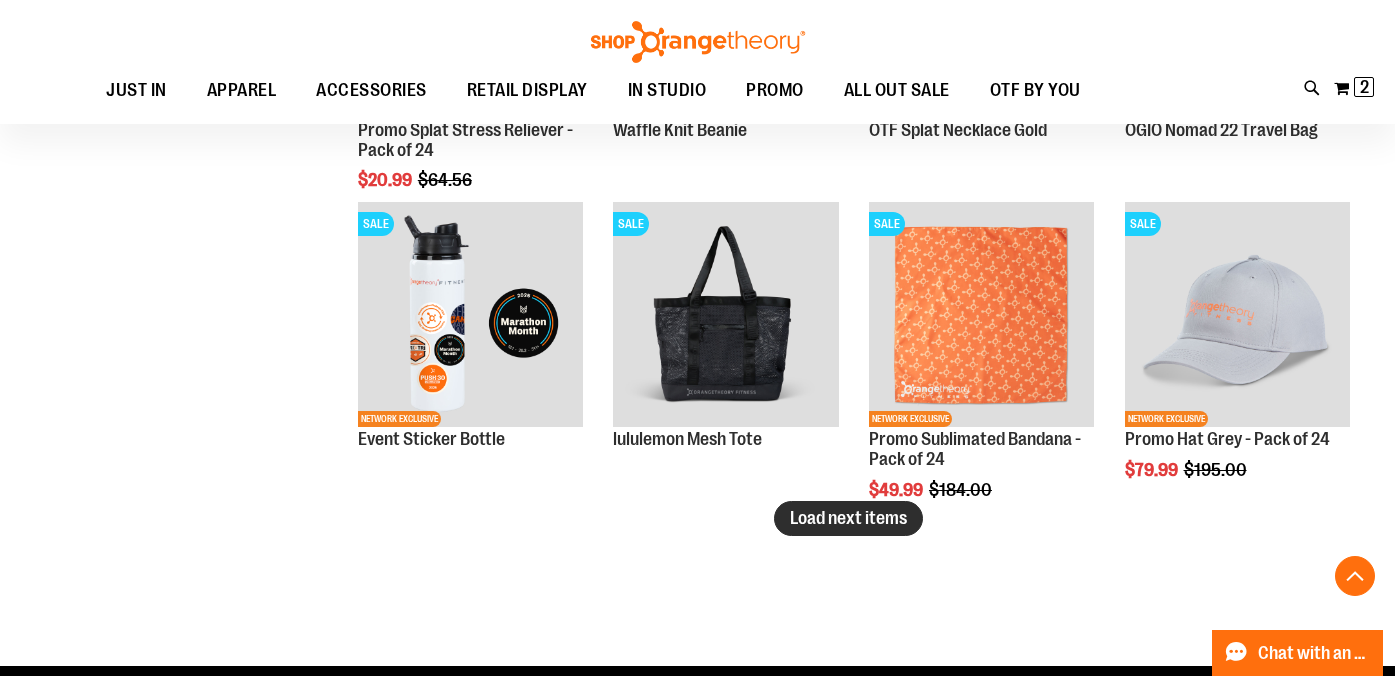 click on "Load next items" at bounding box center [848, 518] 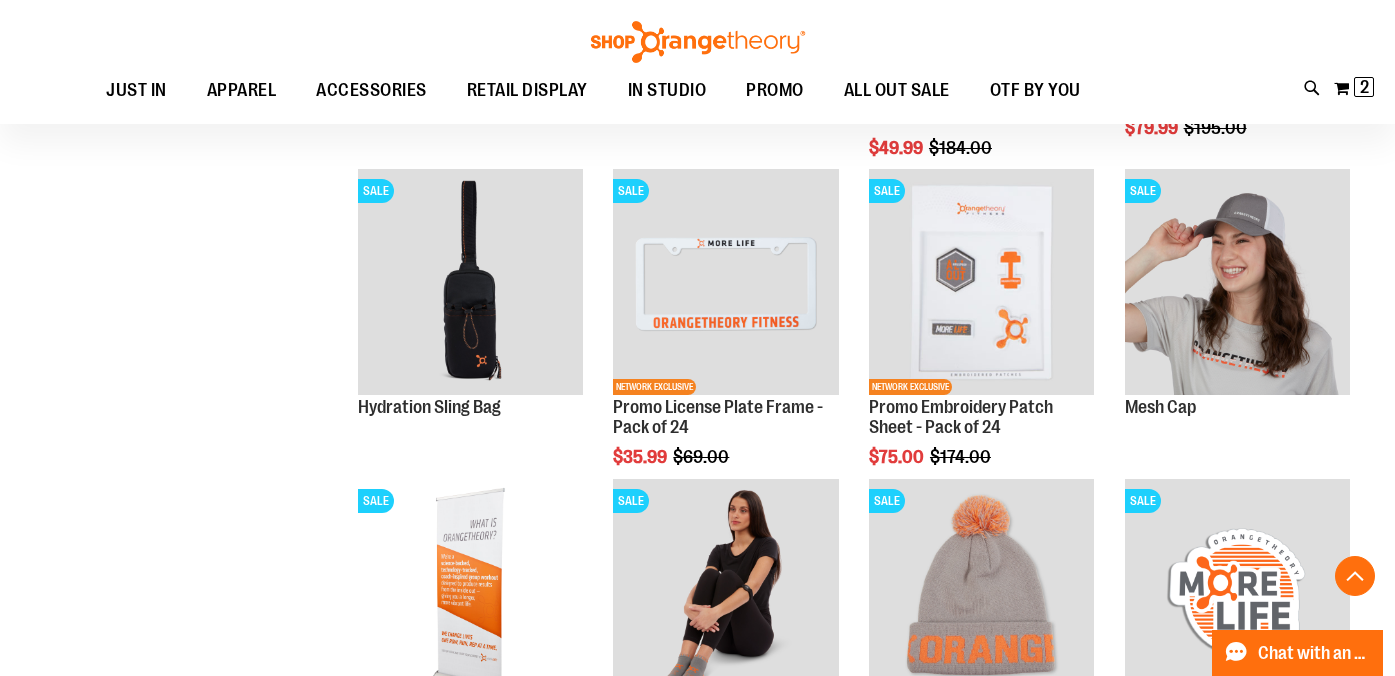 scroll, scrollTop: 4875, scrollLeft: 0, axis: vertical 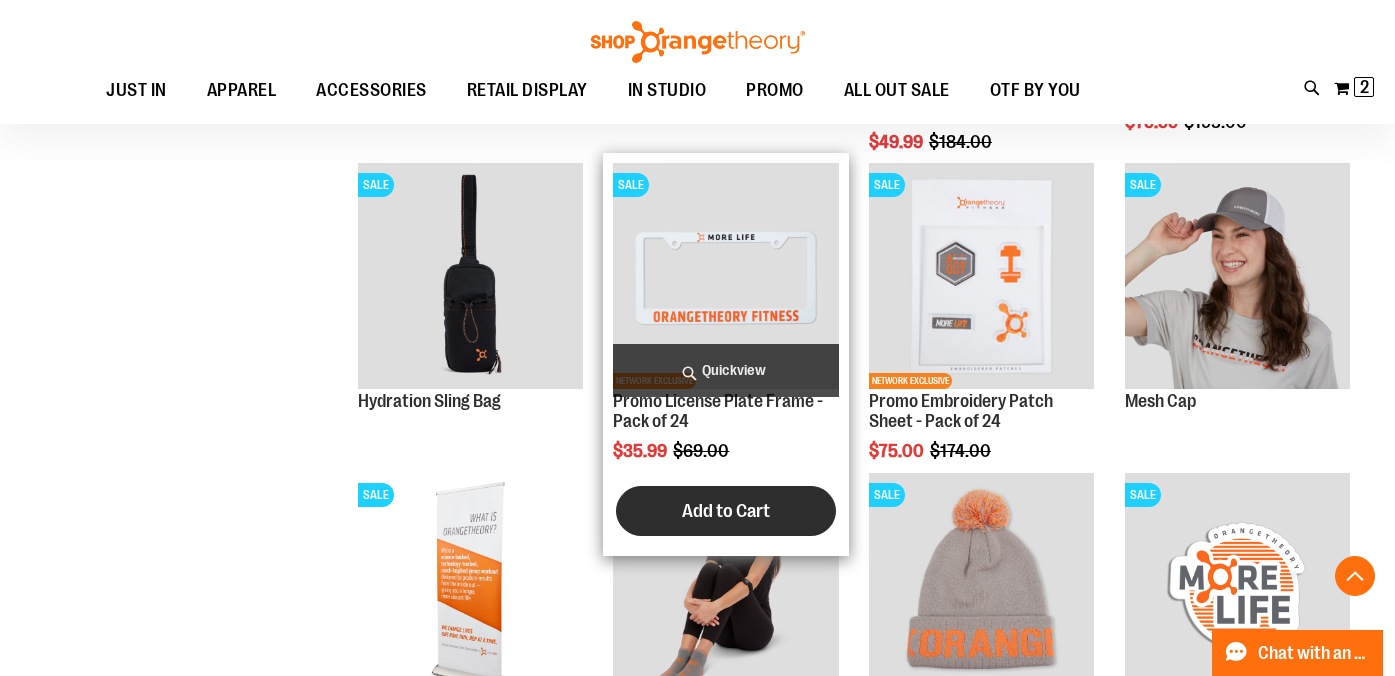 click on "Add to Cart" at bounding box center [726, 511] 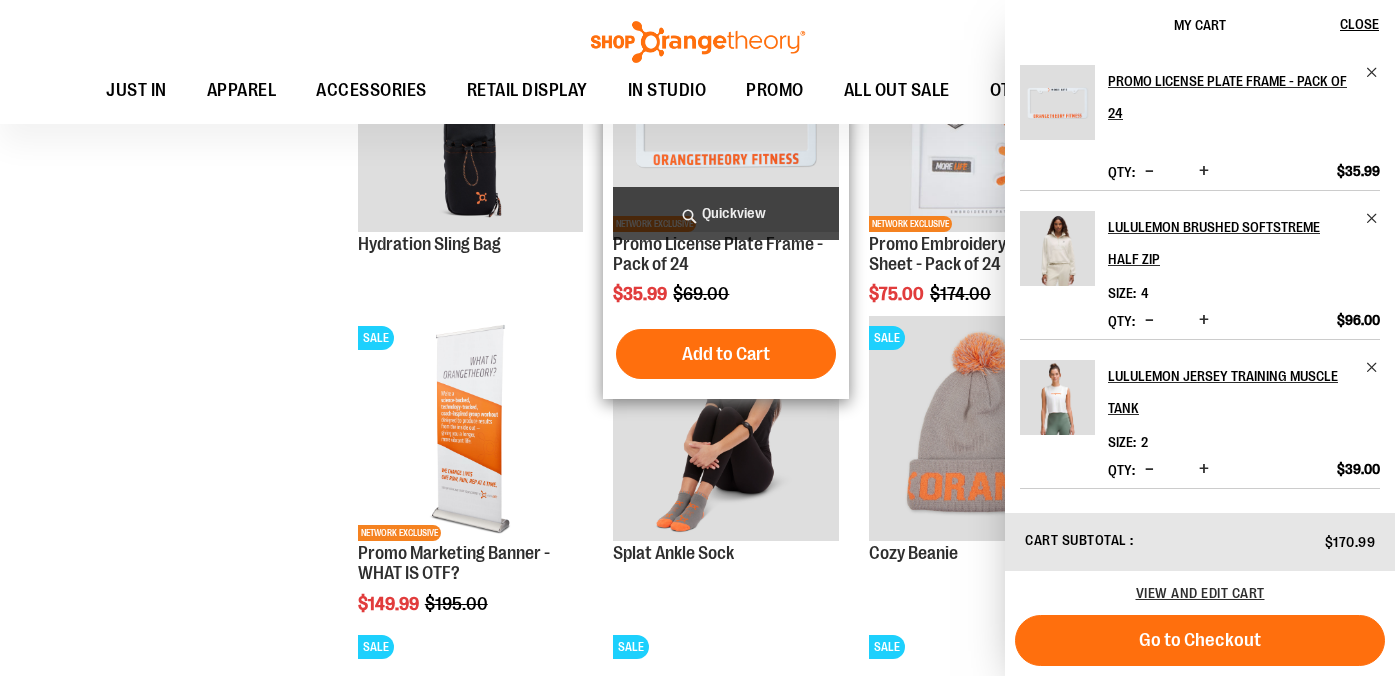 scroll, scrollTop: 5033, scrollLeft: 0, axis: vertical 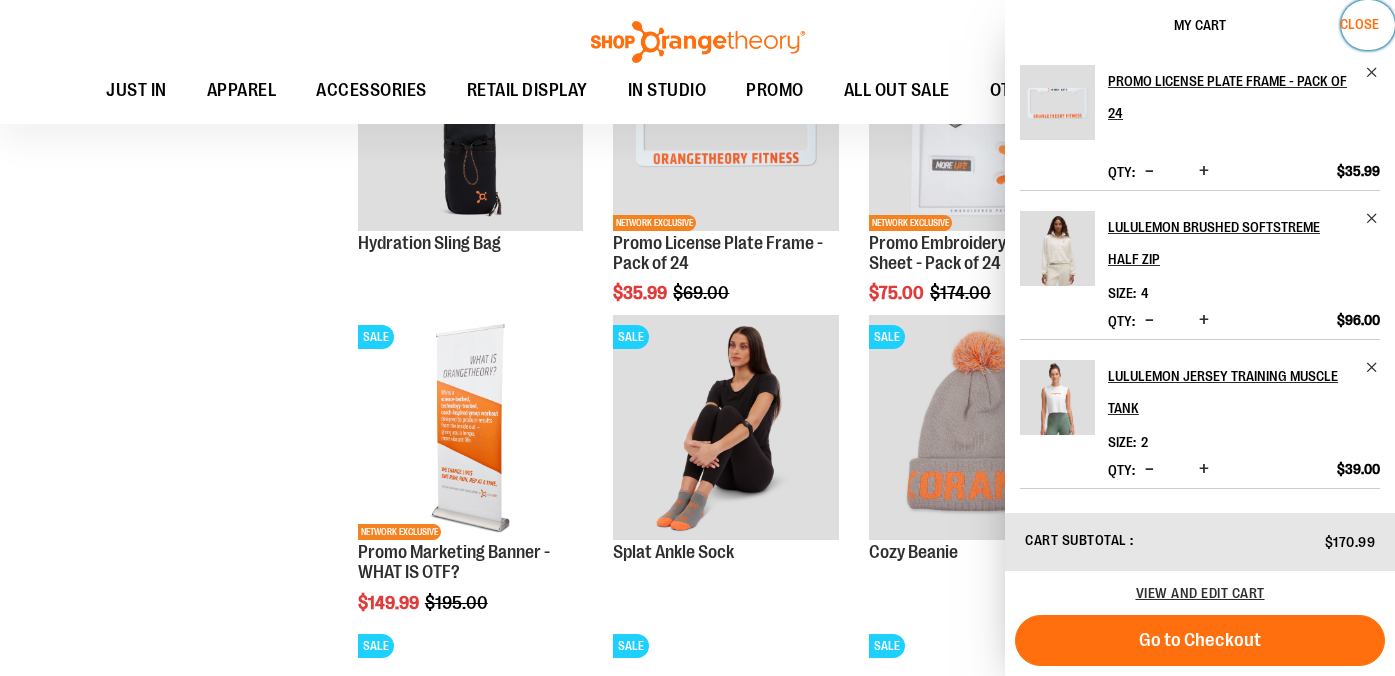 click on "Close" at bounding box center (1359, 24) 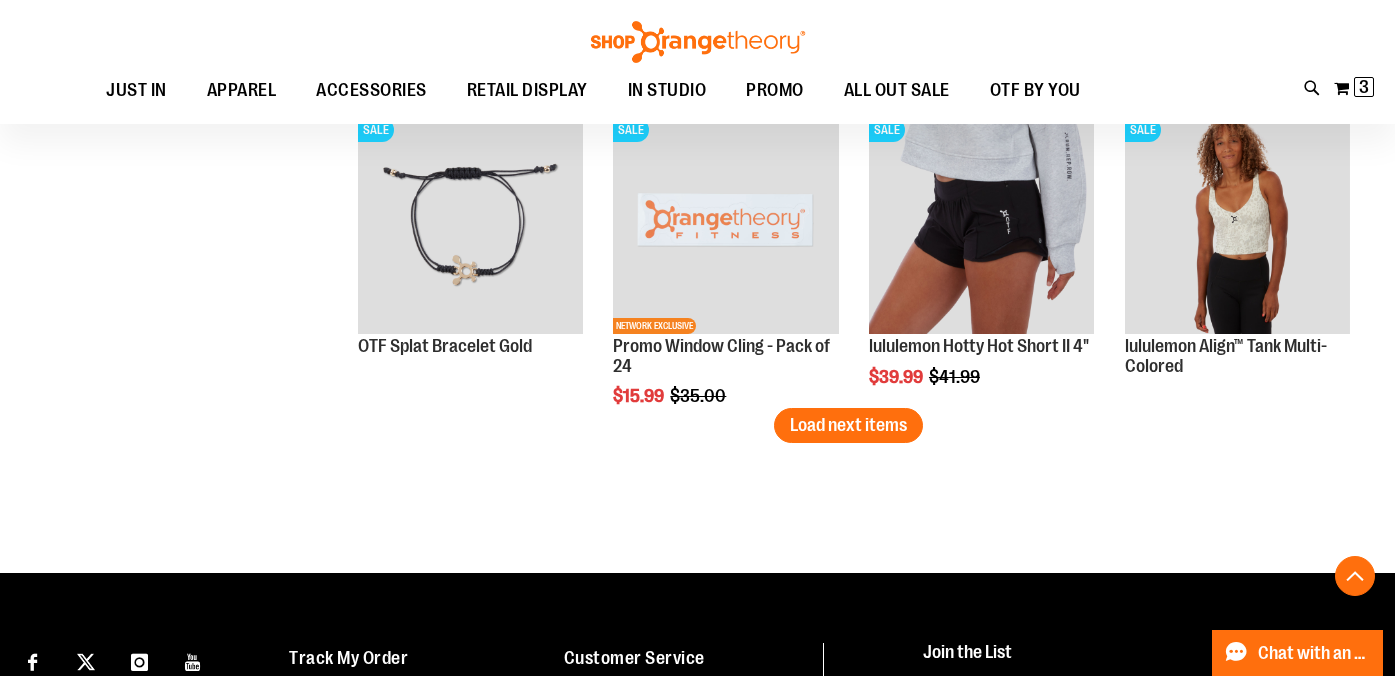 scroll, scrollTop: 5546, scrollLeft: 0, axis: vertical 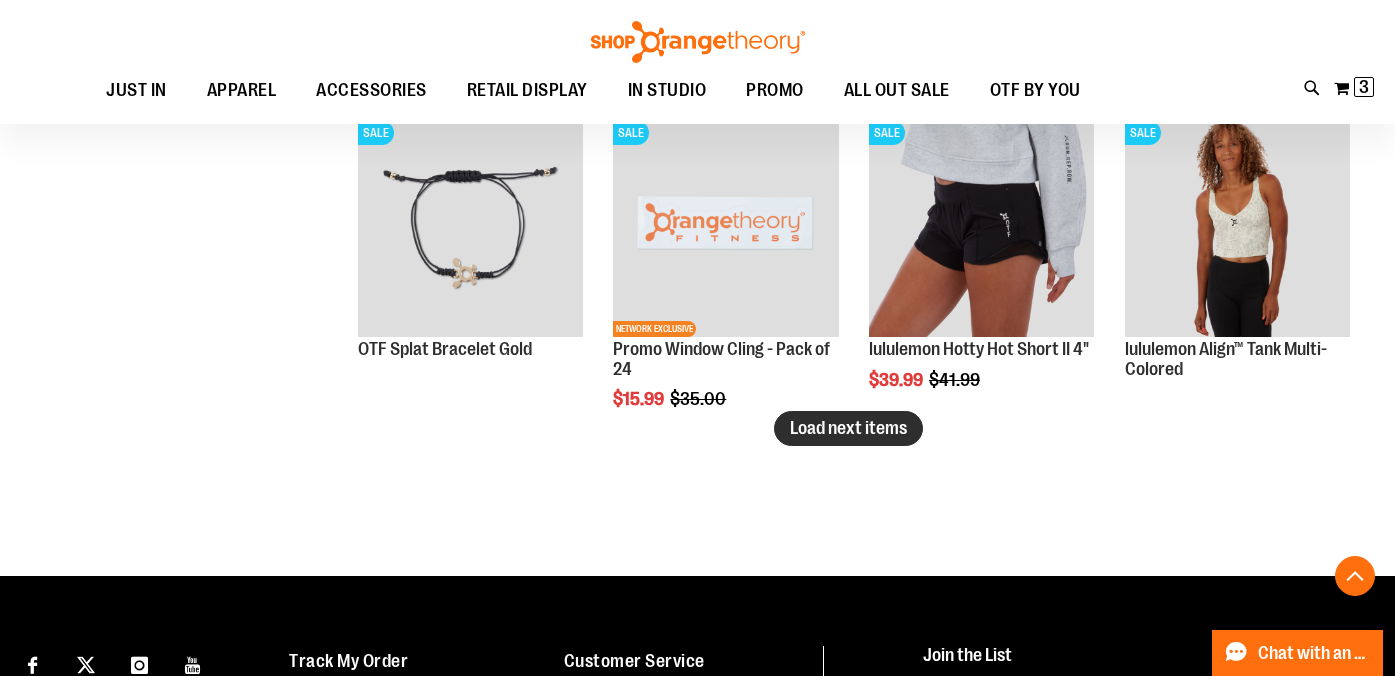 click on "Load next items" at bounding box center [848, 428] 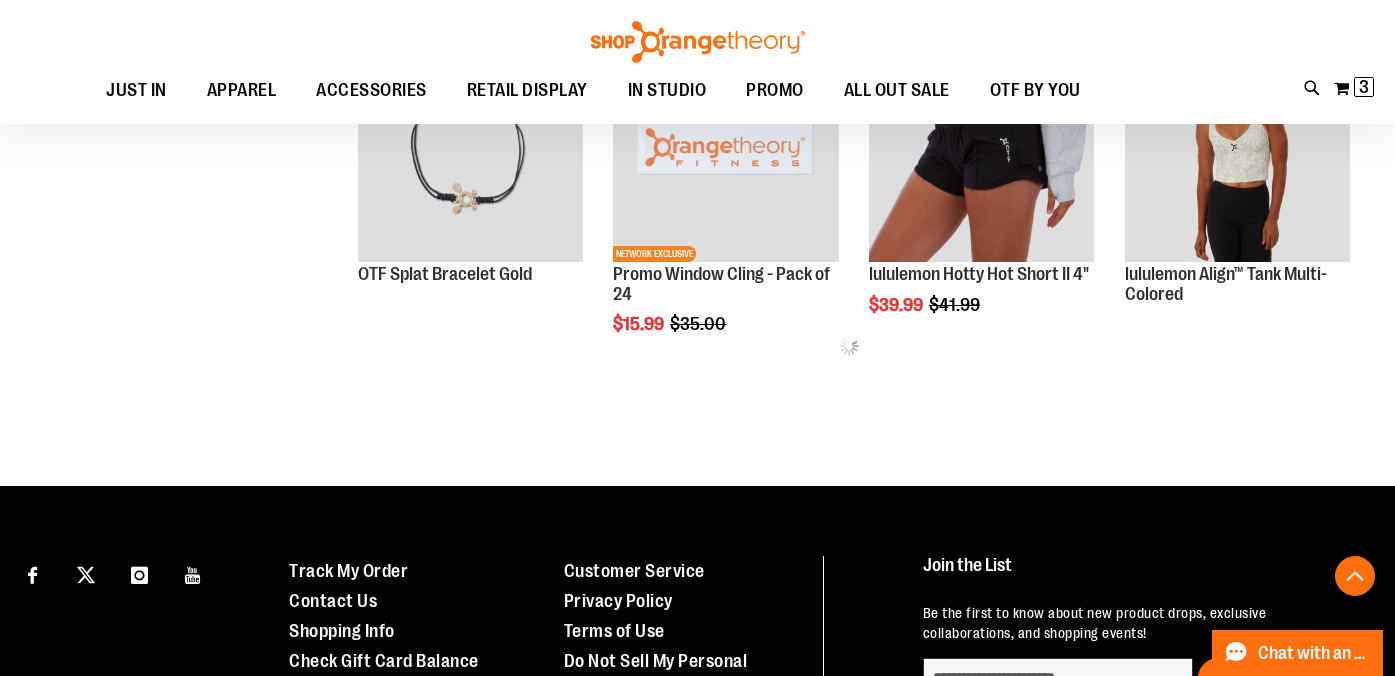 scroll, scrollTop: 5633, scrollLeft: 0, axis: vertical 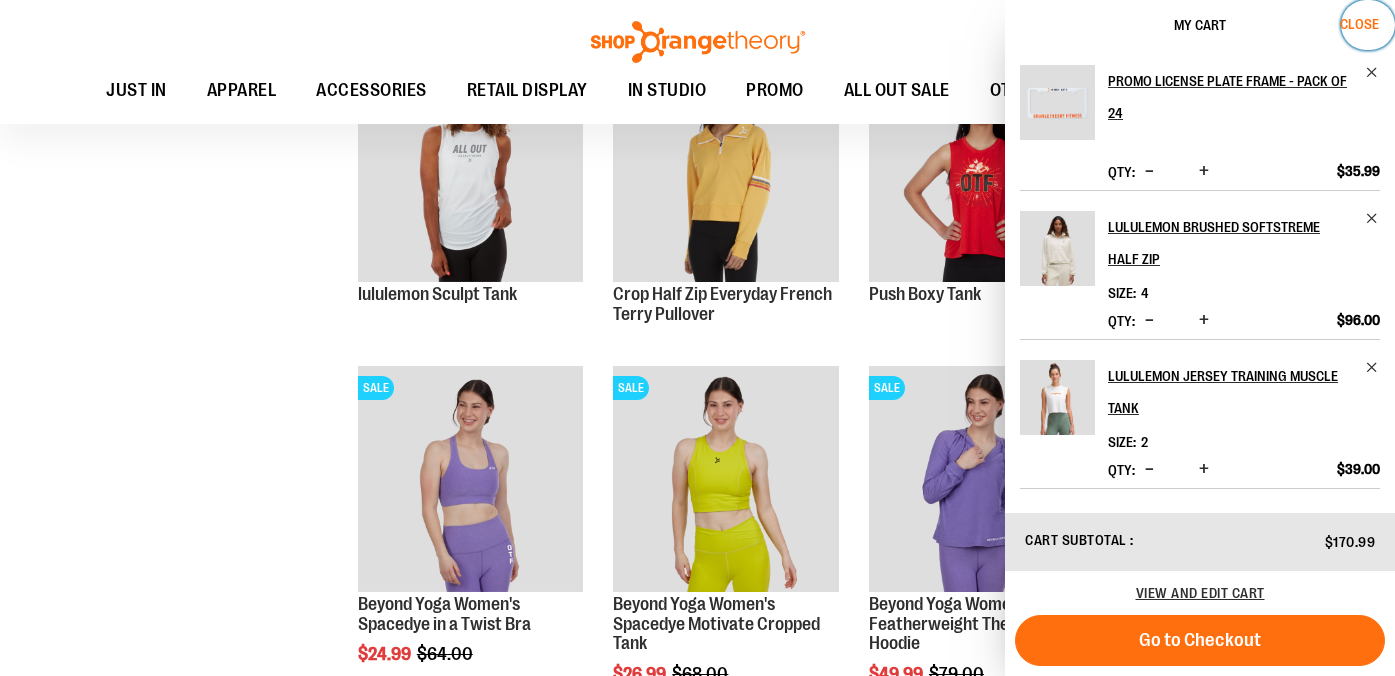 click on "Close" at bounding box center [1359, 24] 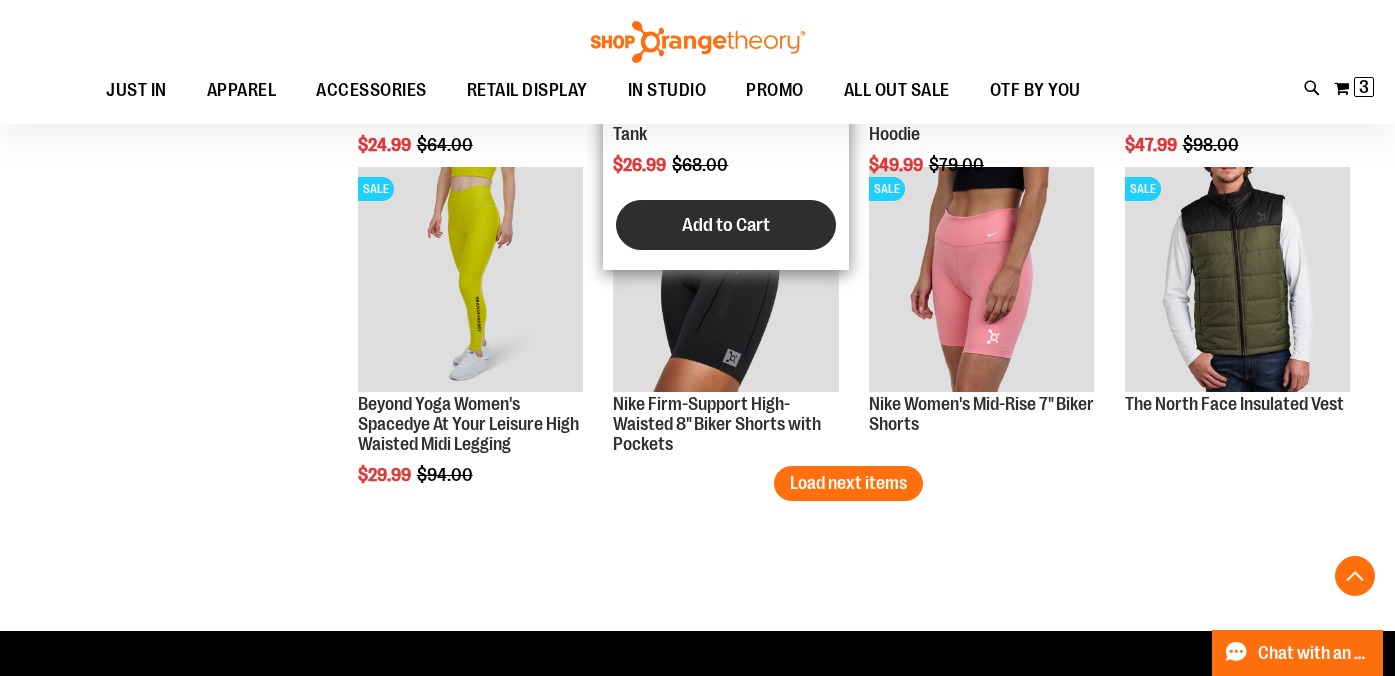 scroll, scrollTop: 6424, scrollLeft: 0, axis: vertical 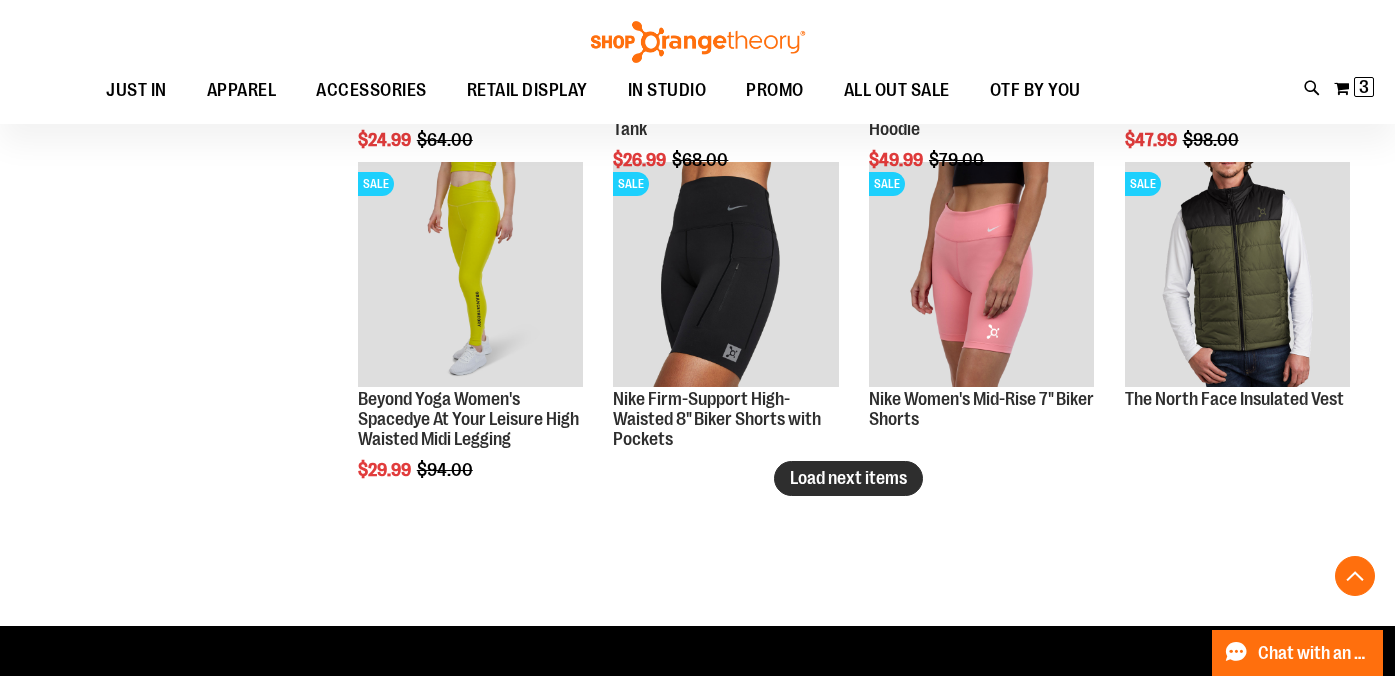 click on "Load next items" at bounding box center [848, 478] 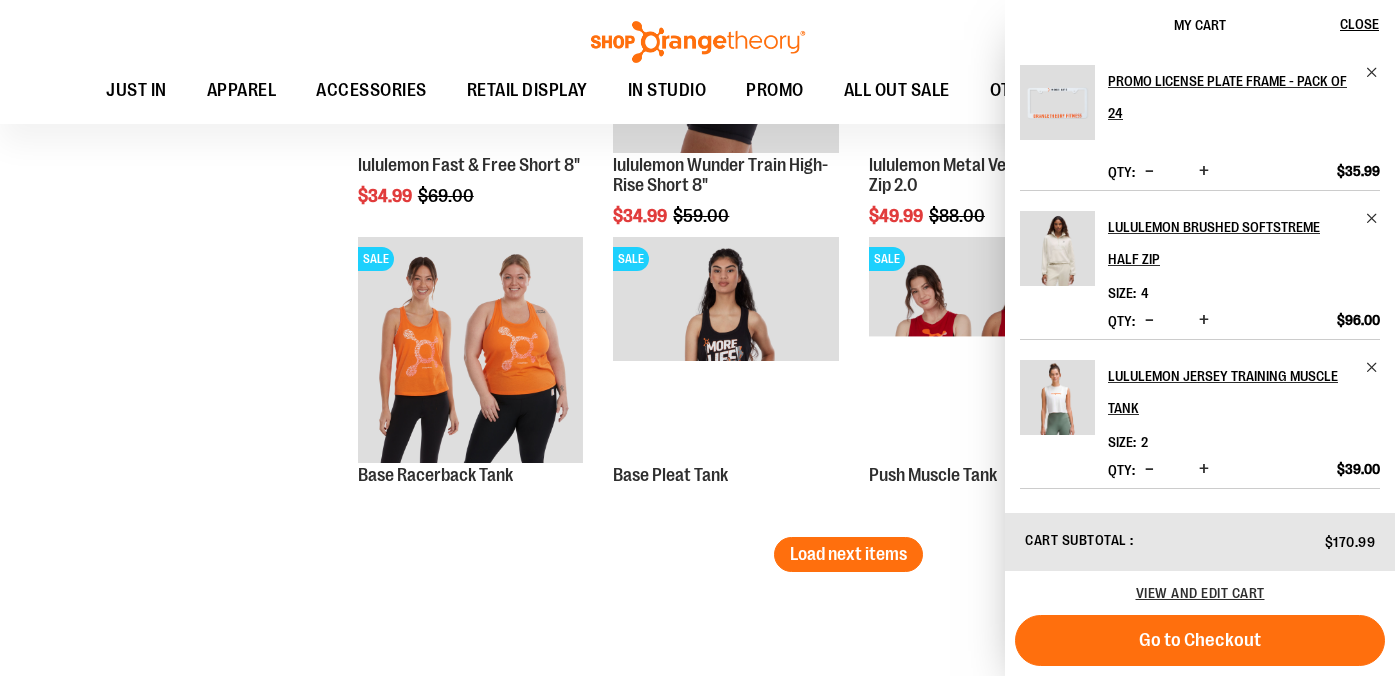 scroll, scrollTop: 7283, scrollLeft: 0, axis: vertical 